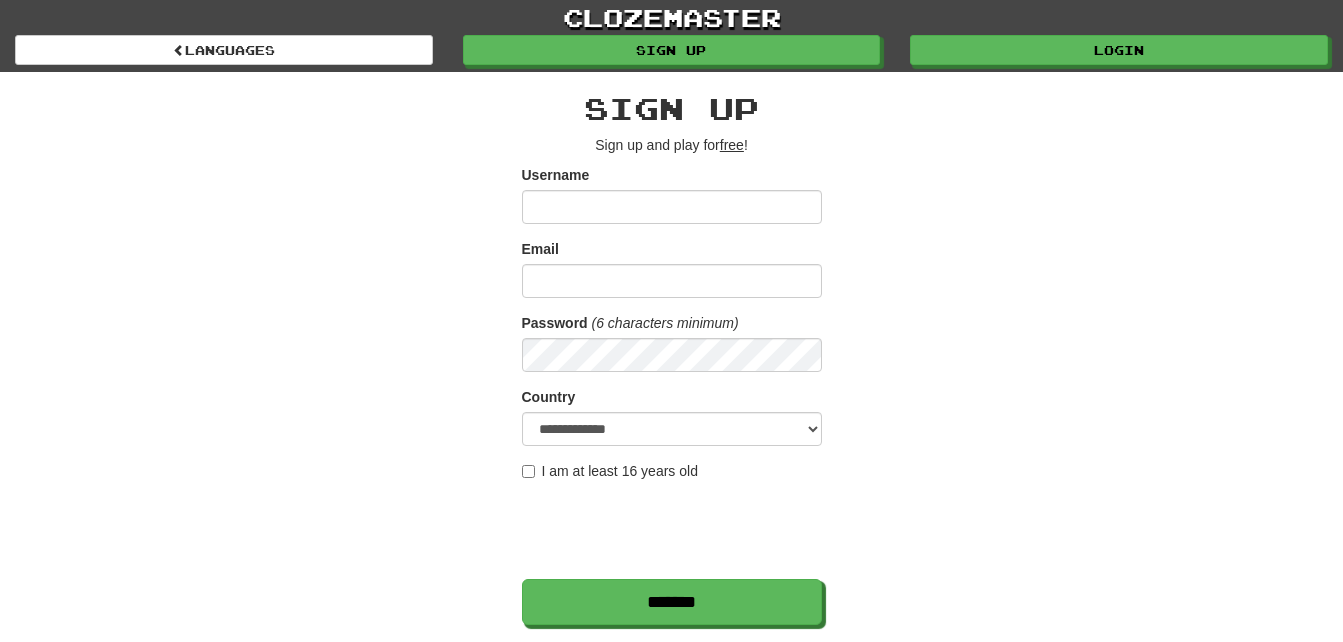 scroll, scrollTop: 0, scrollLeft: 0, axis: both 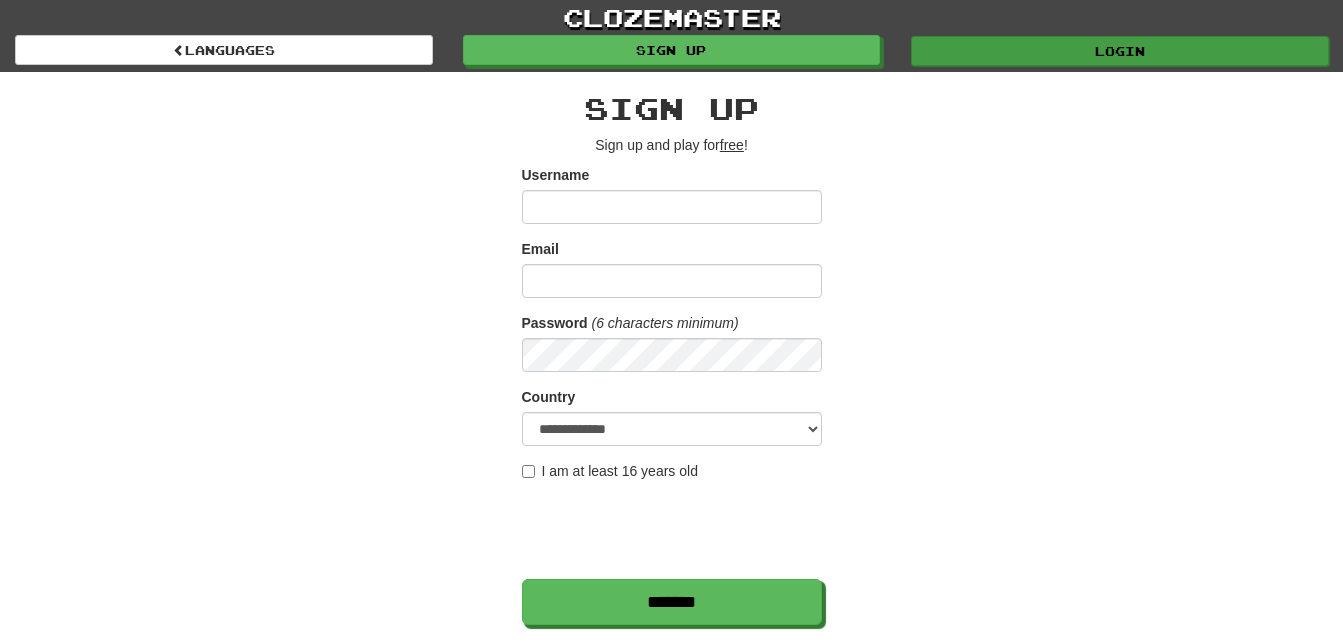 type on "***" 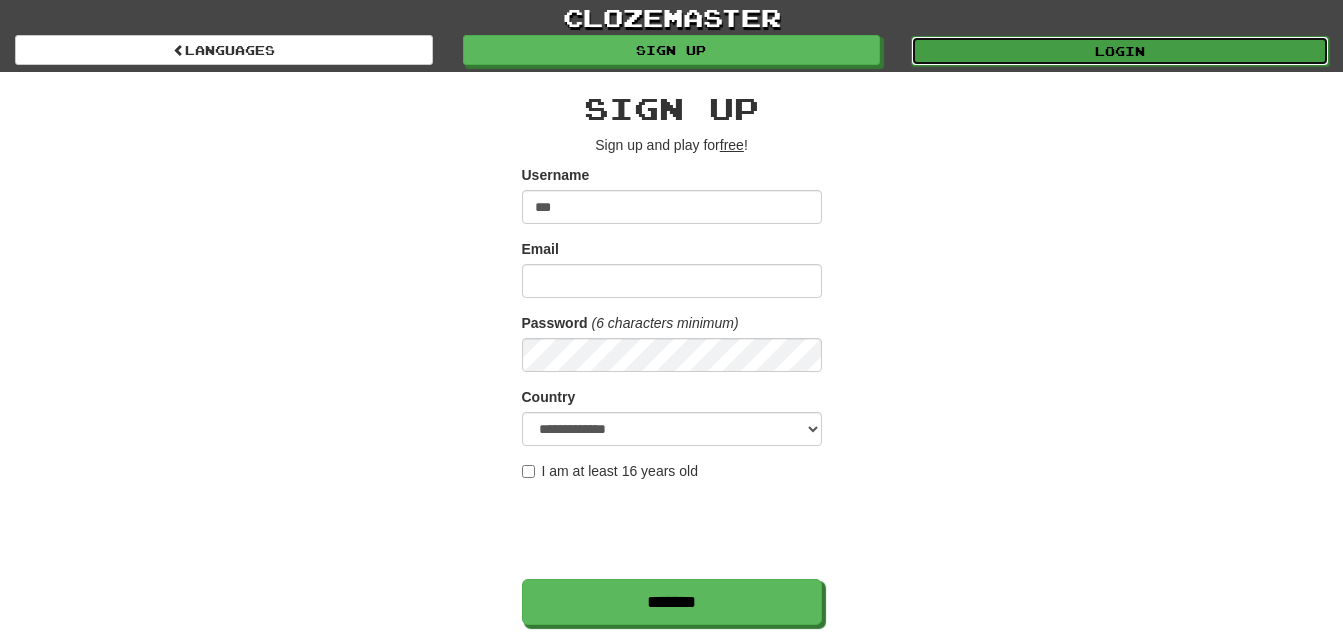 click on "Login" at bounding box center (1120, 51) 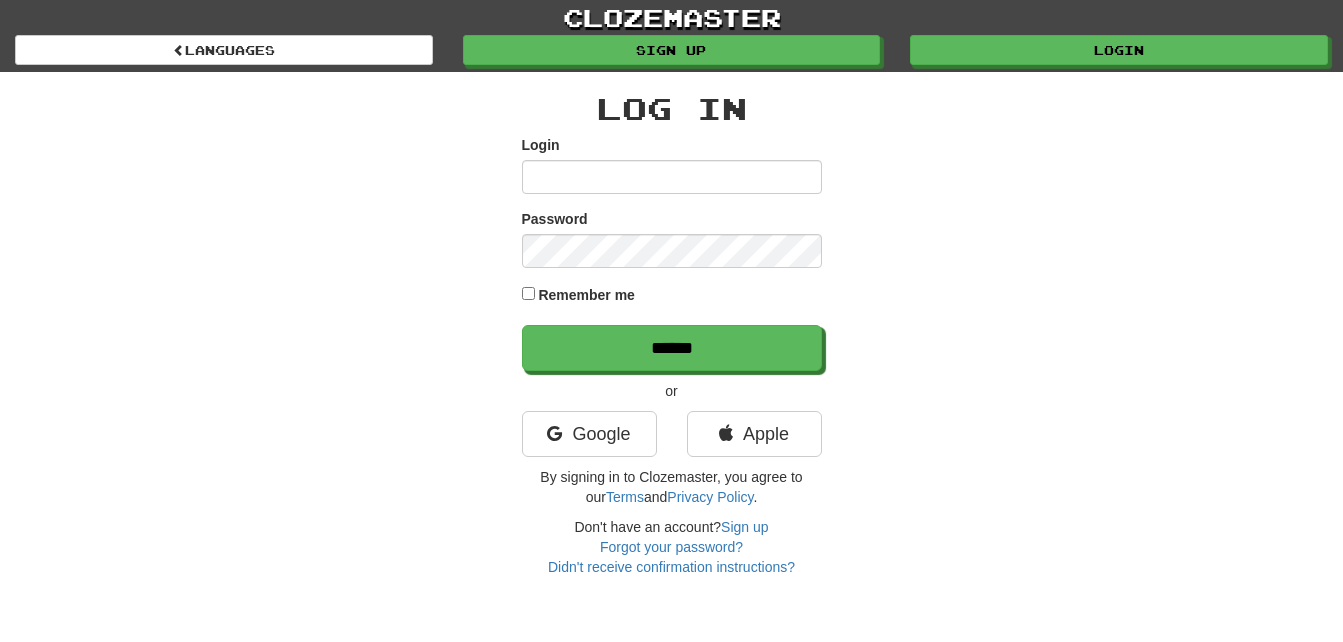 scroll, scrollTop: 0, scrollLeft: 0, axis: both 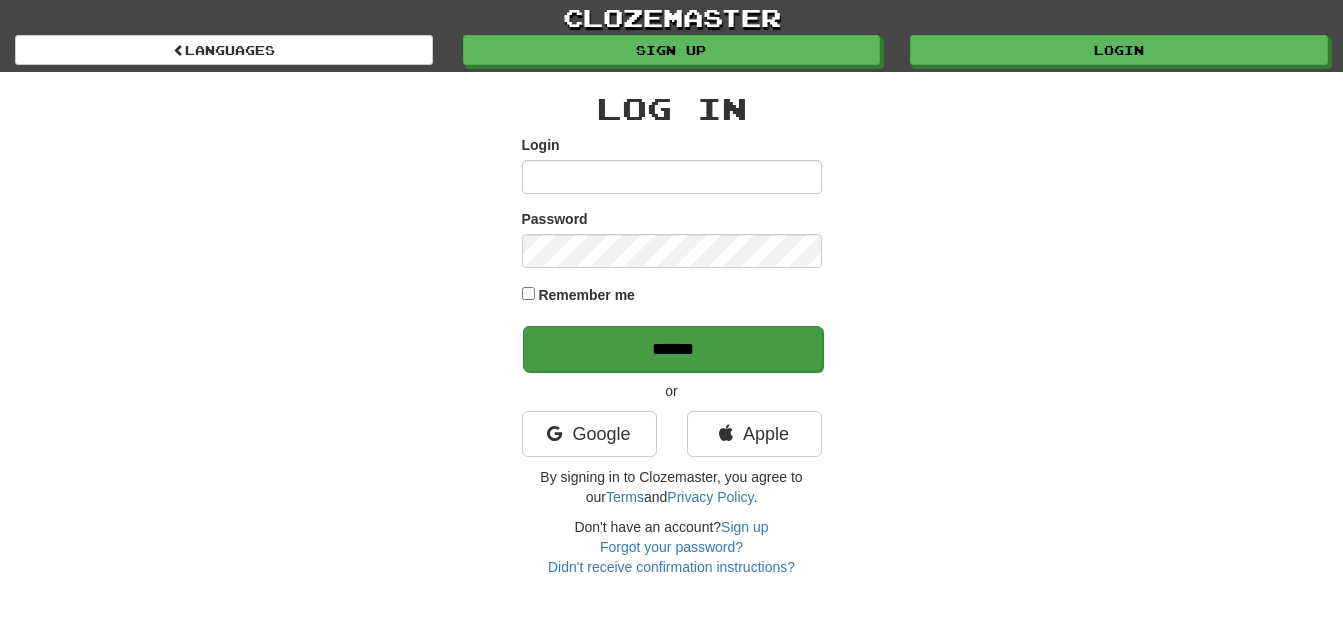 type on "***" 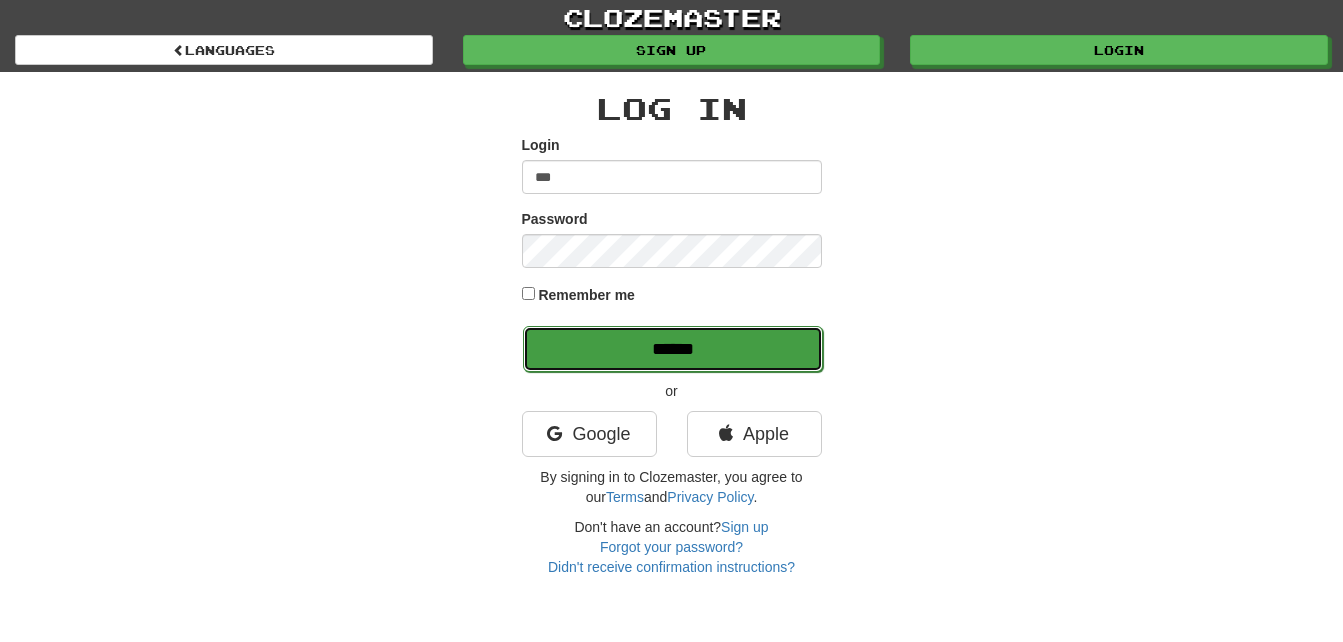 click on "******" at bounding box center [673, 349] 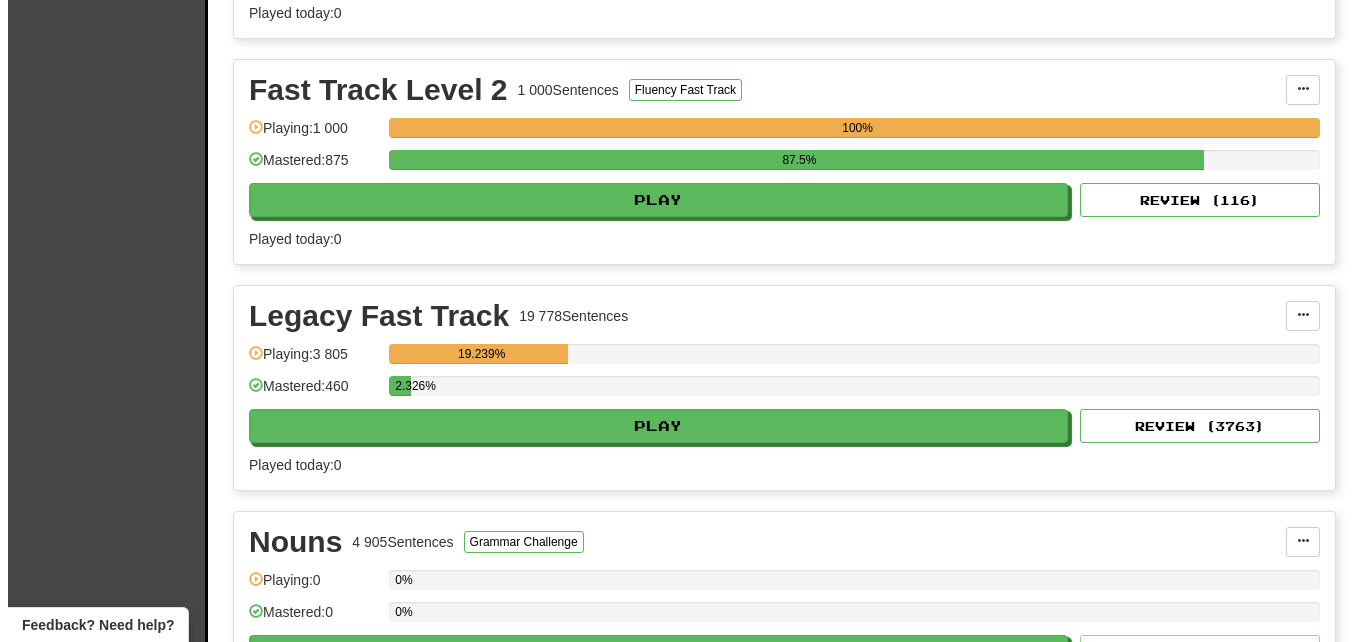 scroll, scrollTop: 700, scrollLeft: 0, axis: vertical 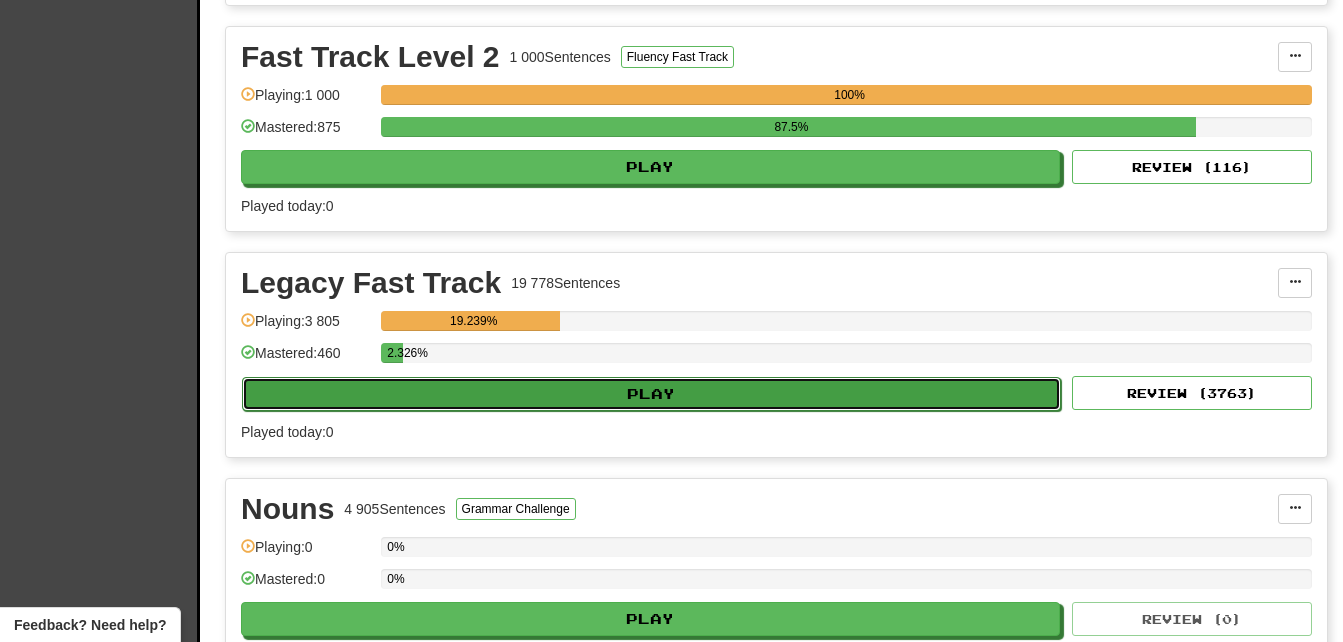 click on "Play" at bounding box center (651, 394) 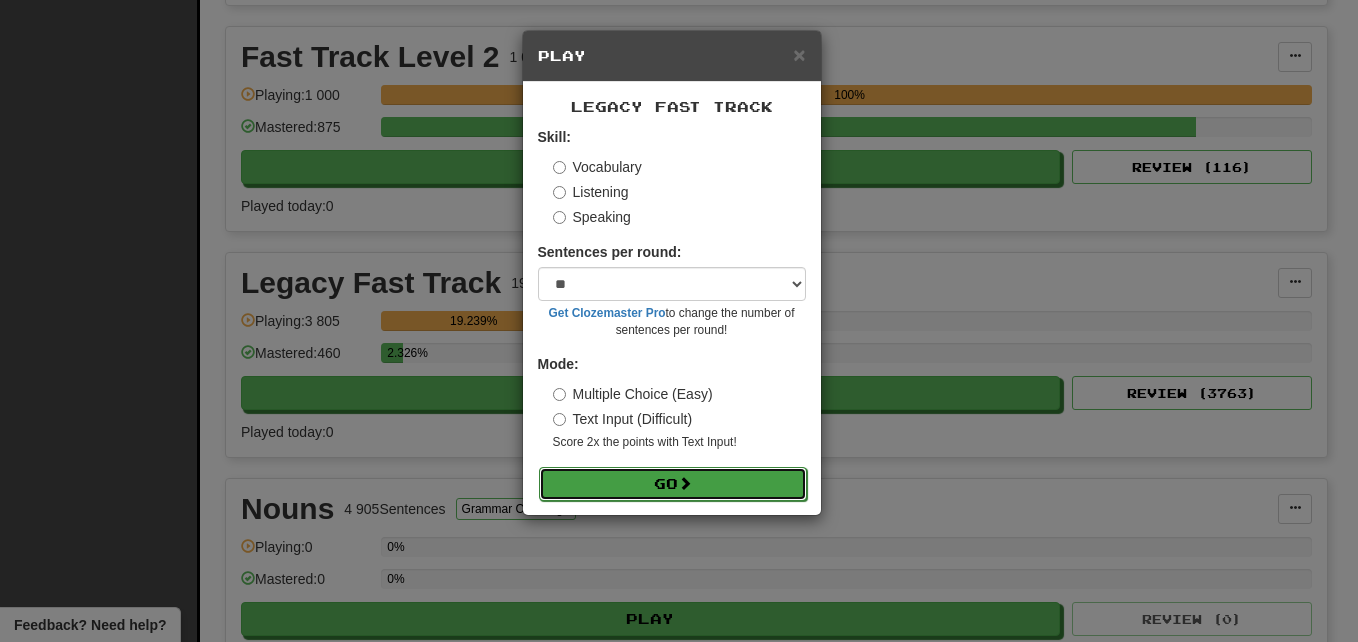 click at bounding box center [685, 483] 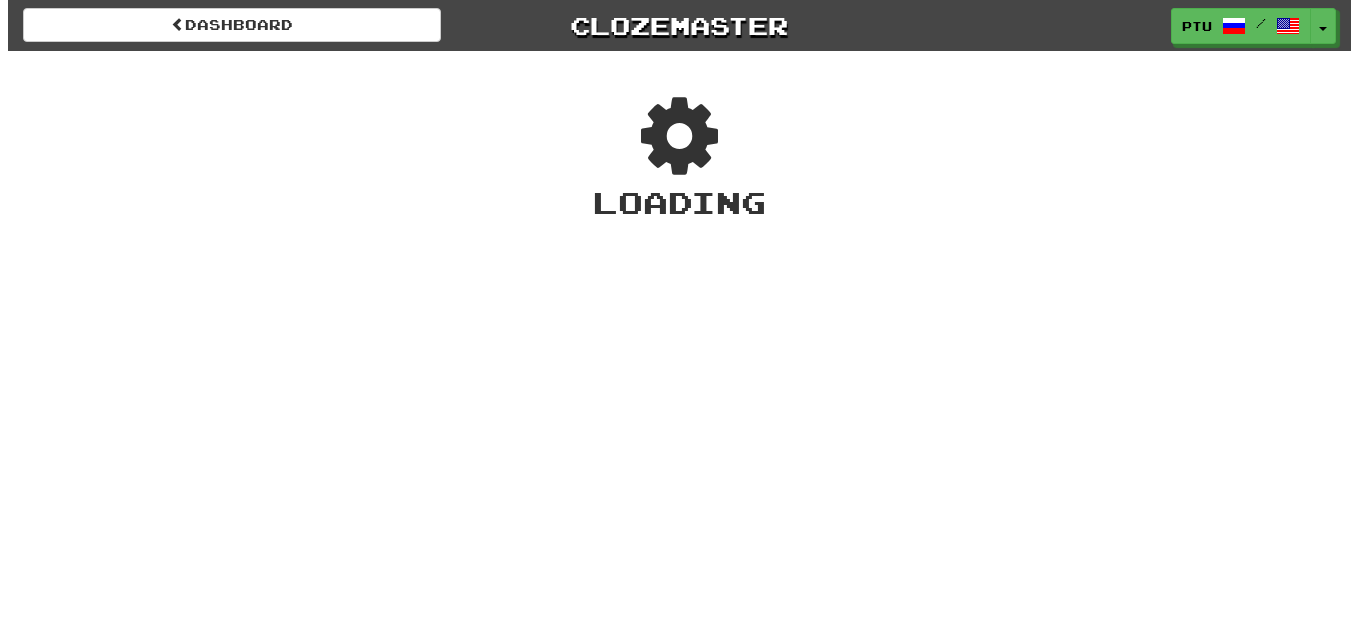 scroll, scrollTop: 0, scrollLeft: 0, axis: both 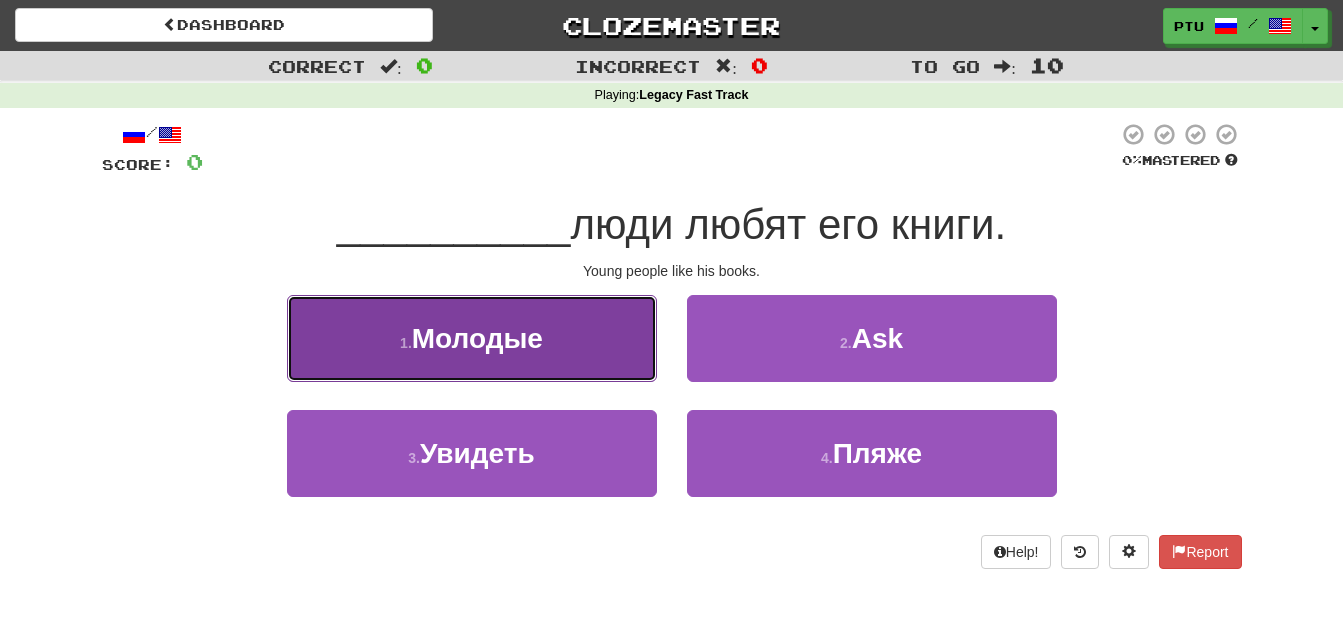 click on "1 . Молодые" at bounding box center [472, 338] 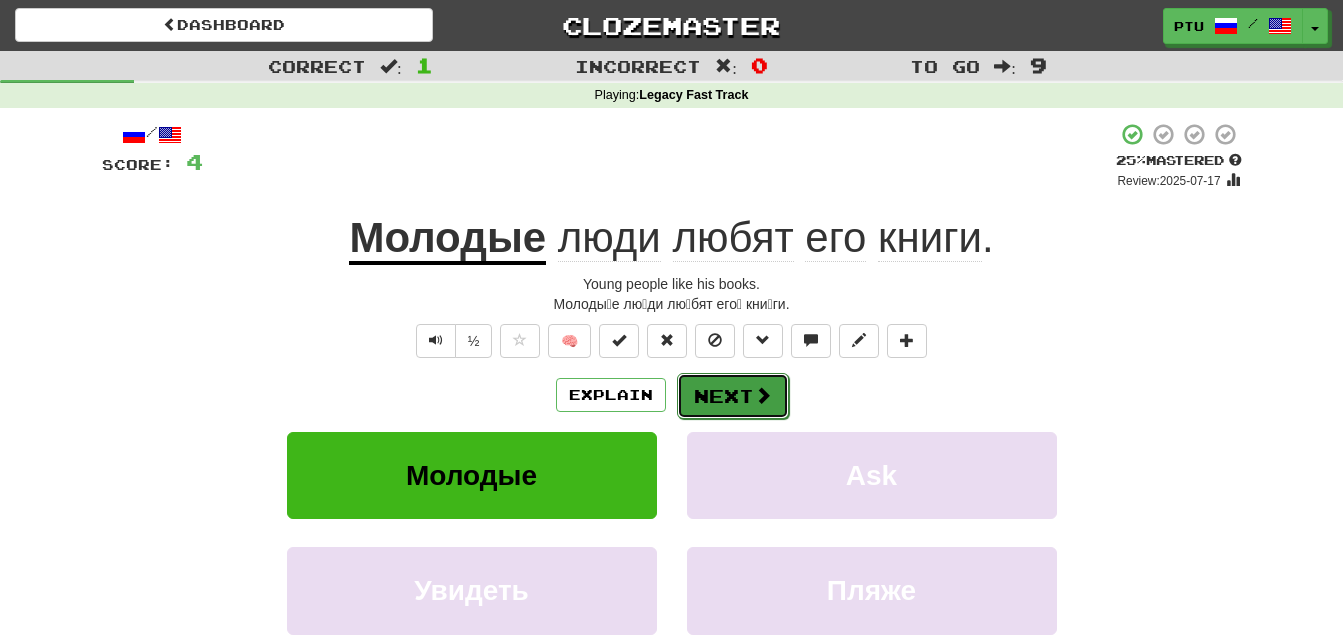 click on "Next" at bounding box center [733, 396] 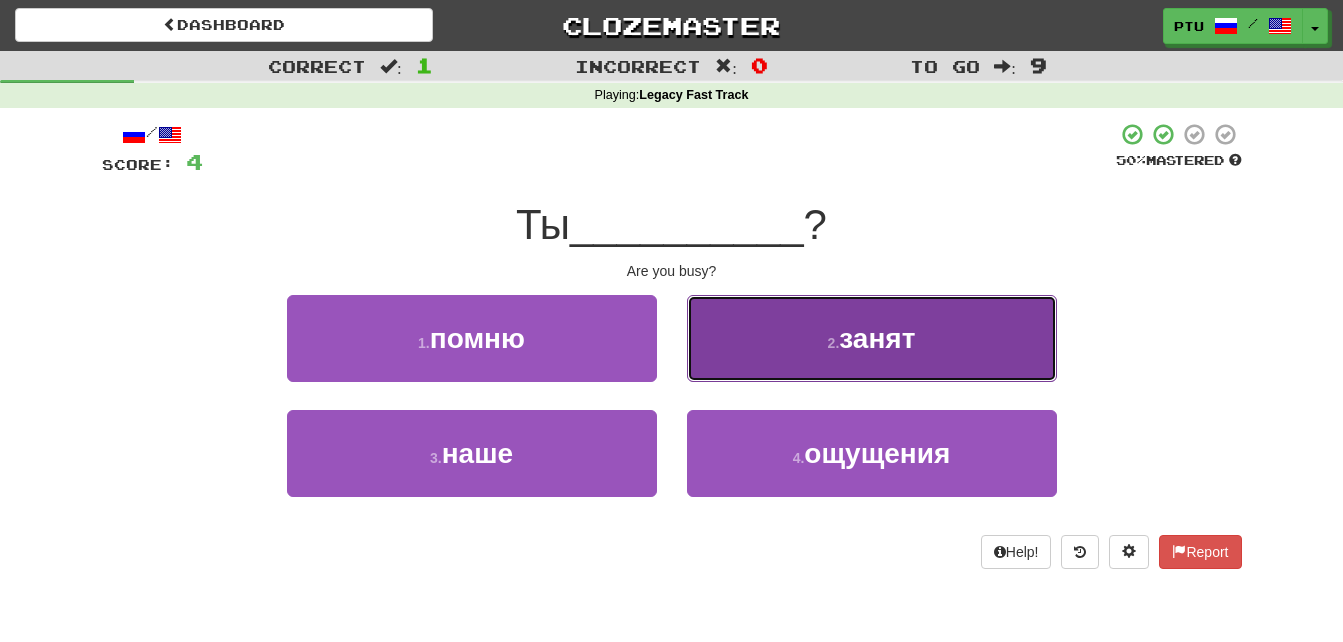 click on "2 . занят" at bounding box center (872, 338) 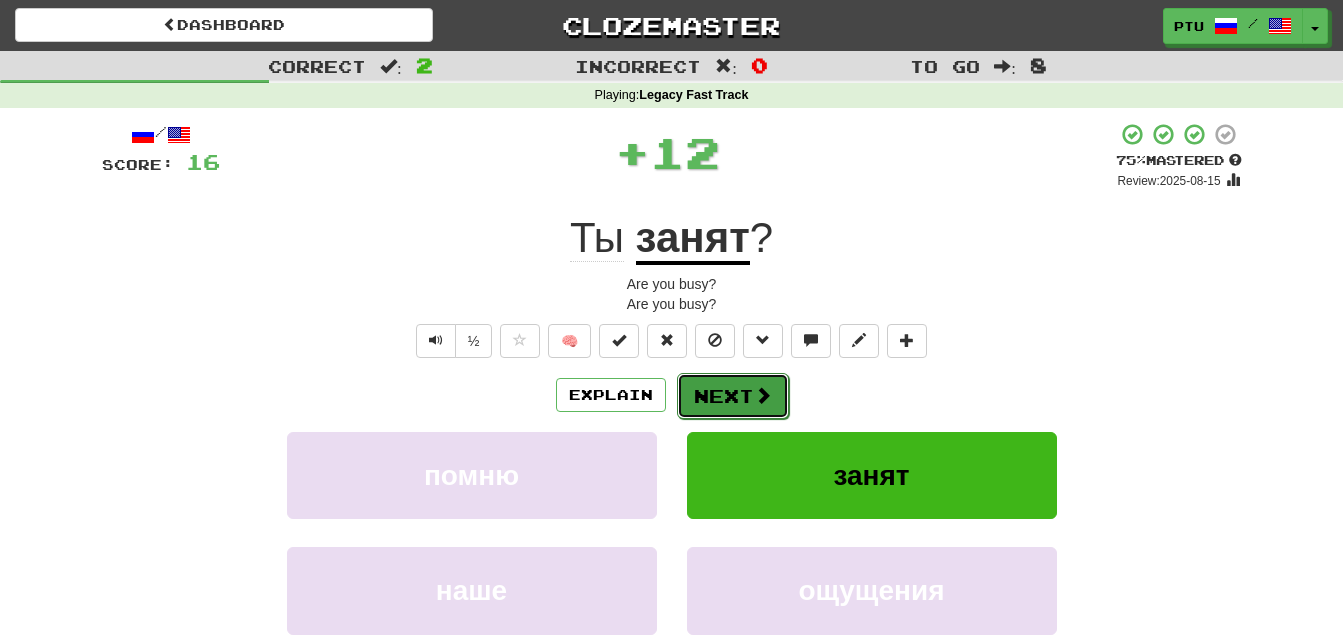 click on "Next" at bounding box center (733, 396) 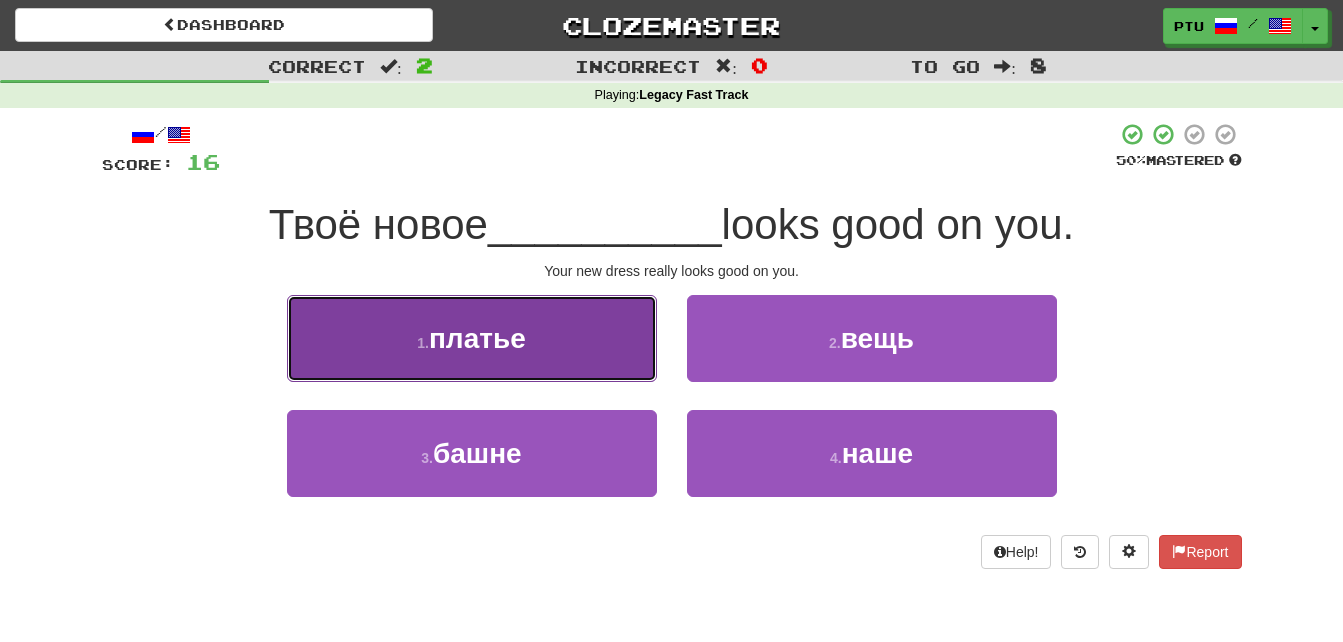 click on "dress" at bounding box center (472, 338) 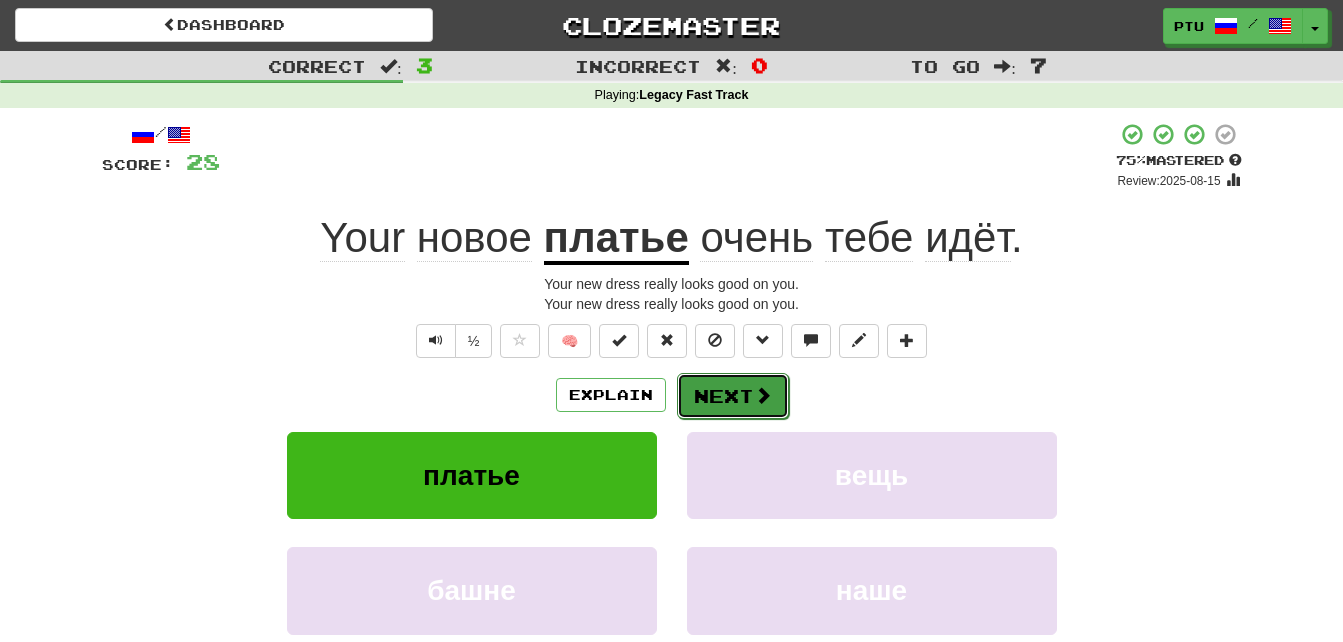 click on "Next" at bounding box center [733, 396] 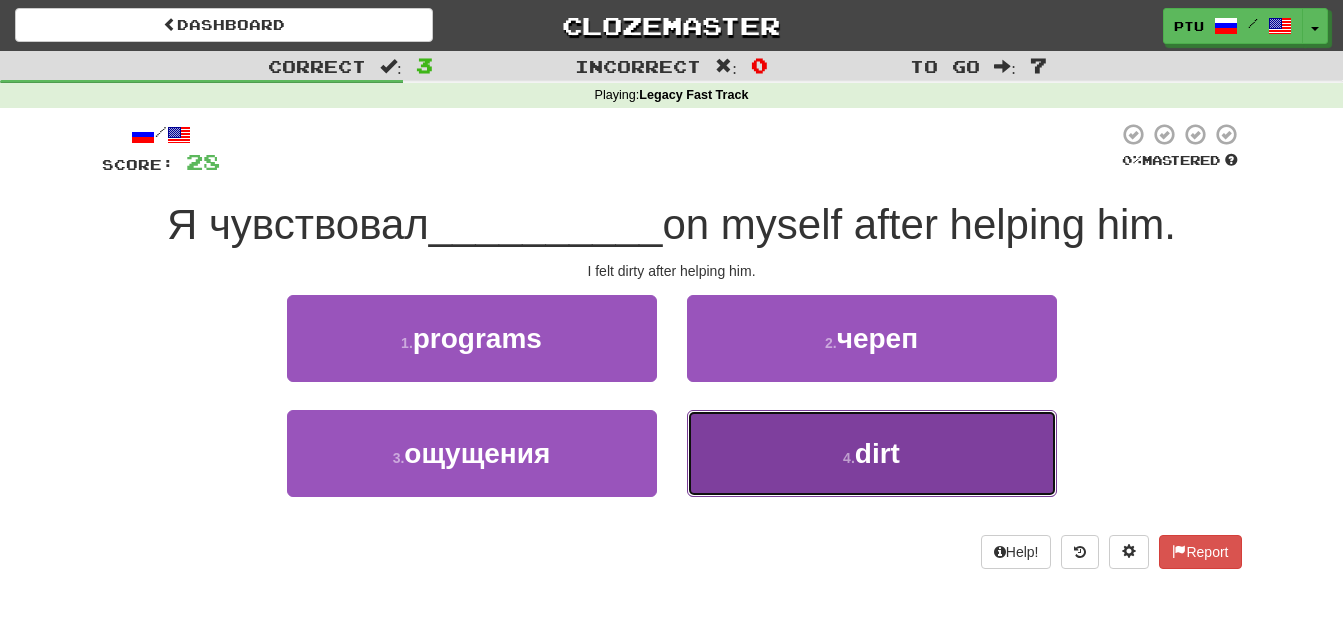 click on "dirt" at bounding box center [877, 453] 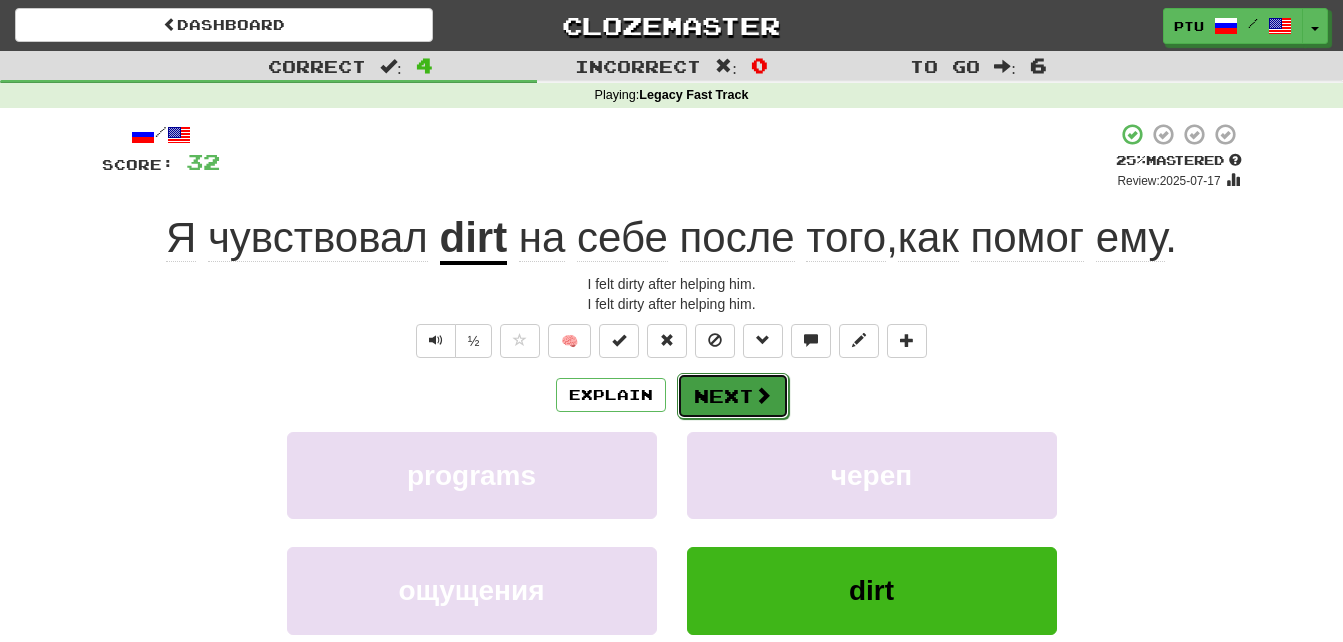 click at bounding box center [763, 395] 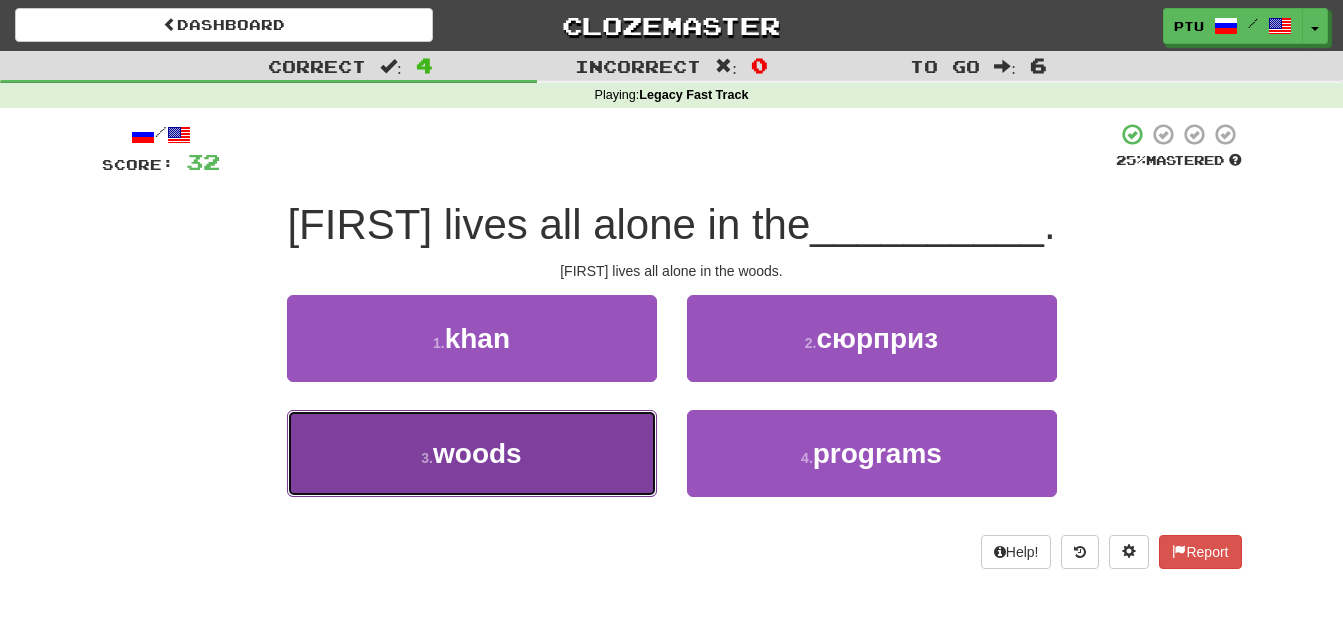 click on "woods" at bounding box center [472, 453] 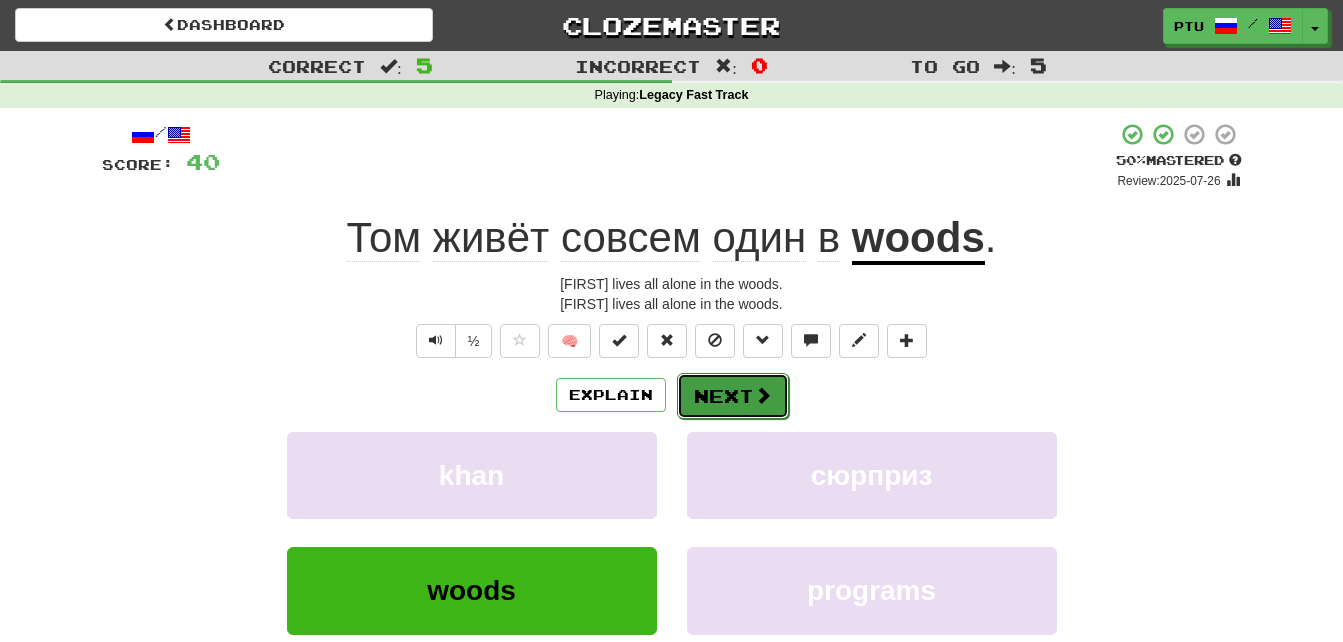 click on "Next" at bounding box center (733, 396) 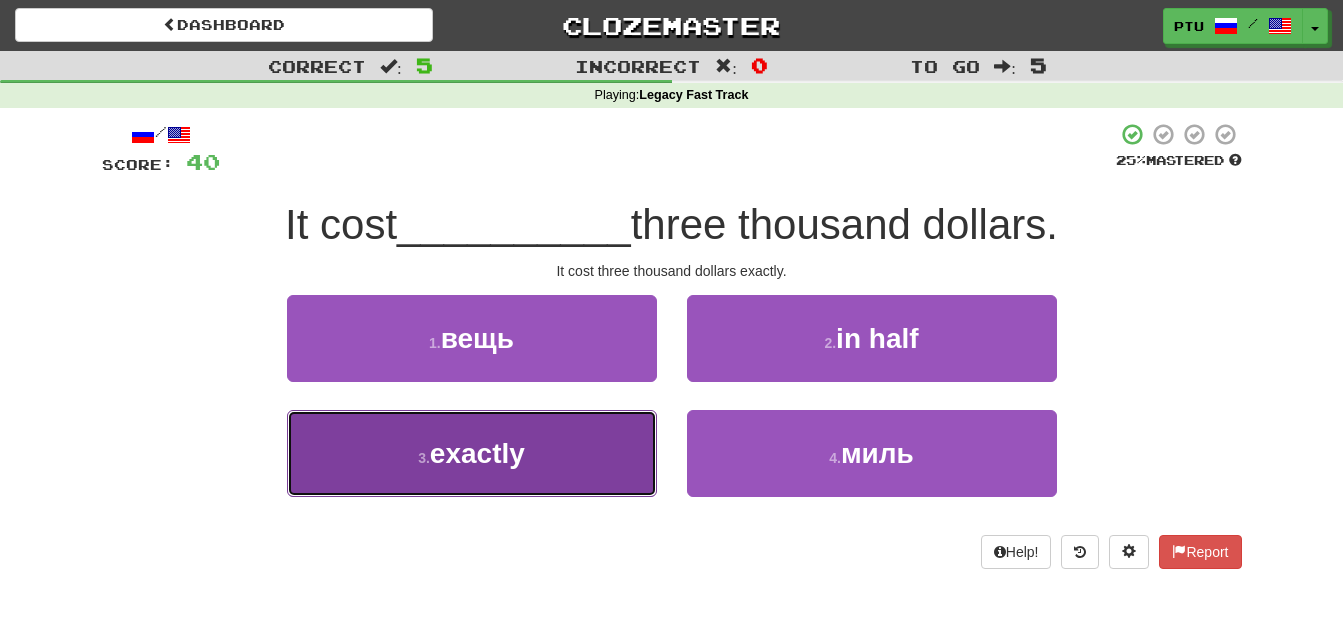 click on "exactly" at bounding box center [472, 453] 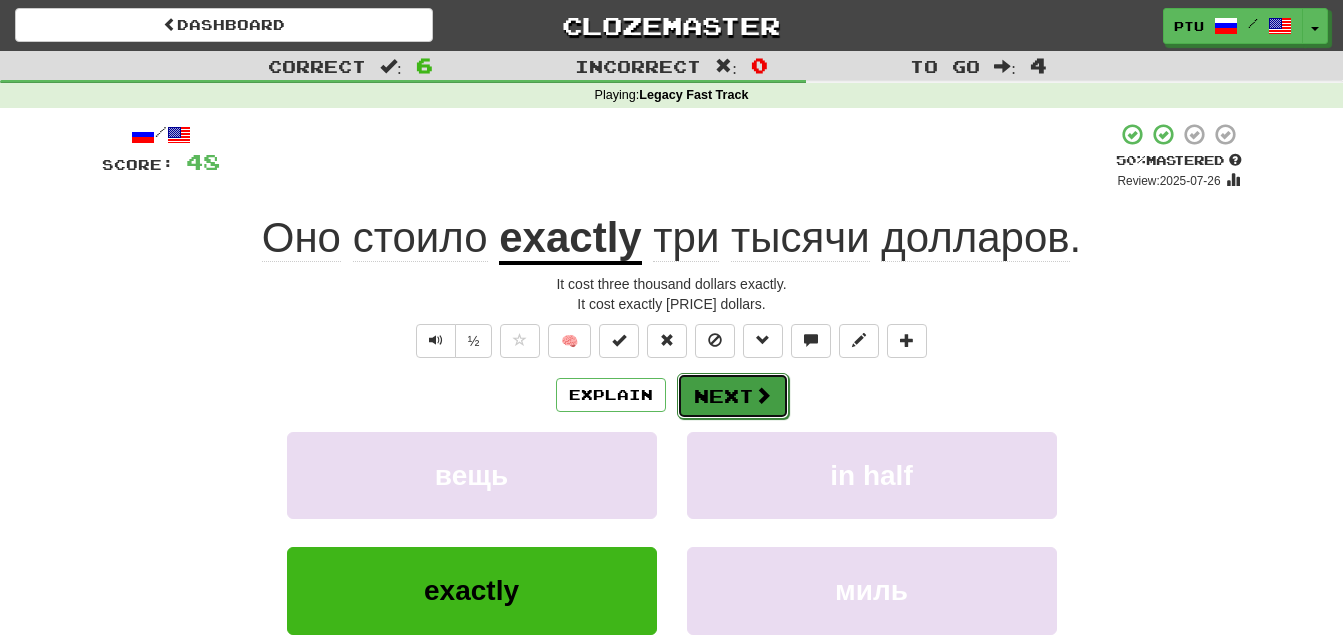 click on "Next" at bounding box center (733, 396) 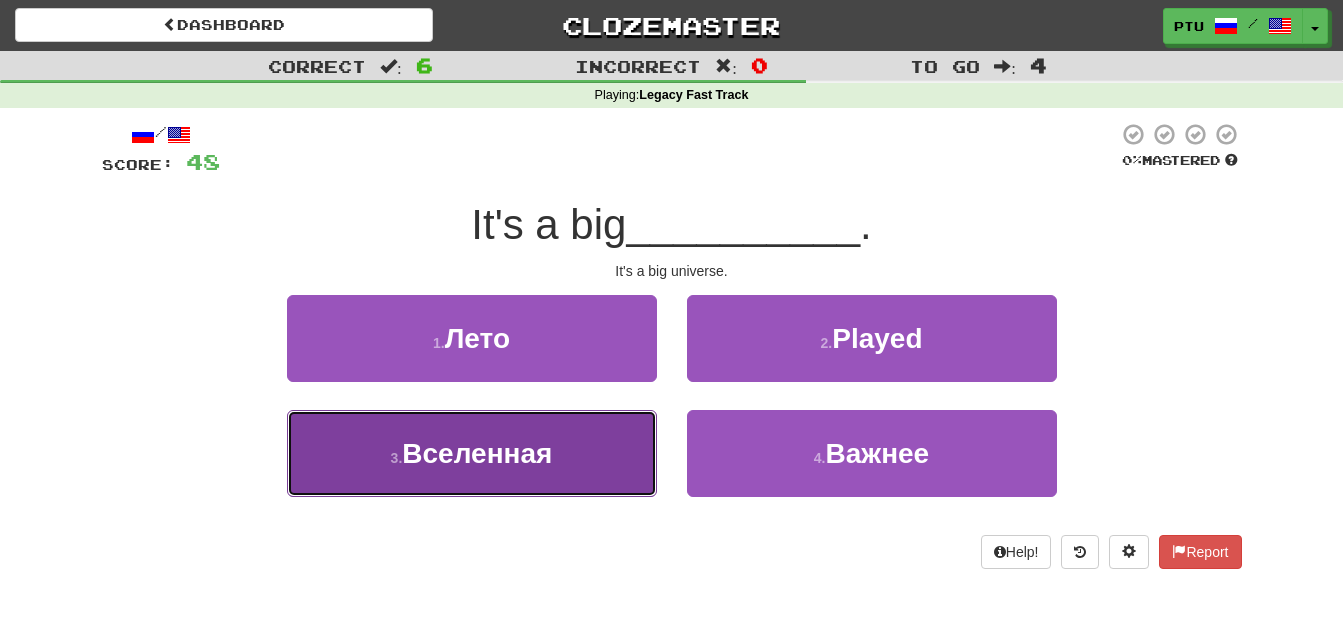 click on "Universe" at bounding box center [472, 453] 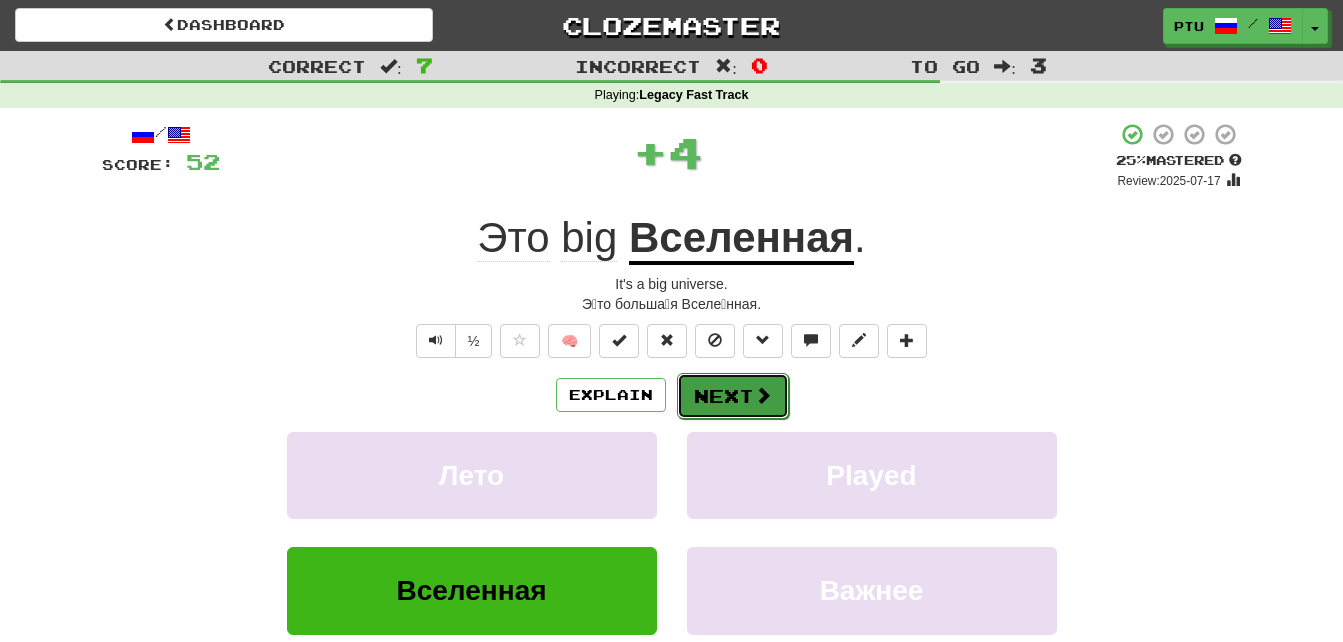 click on "Next" at bounding box center (733, 396) 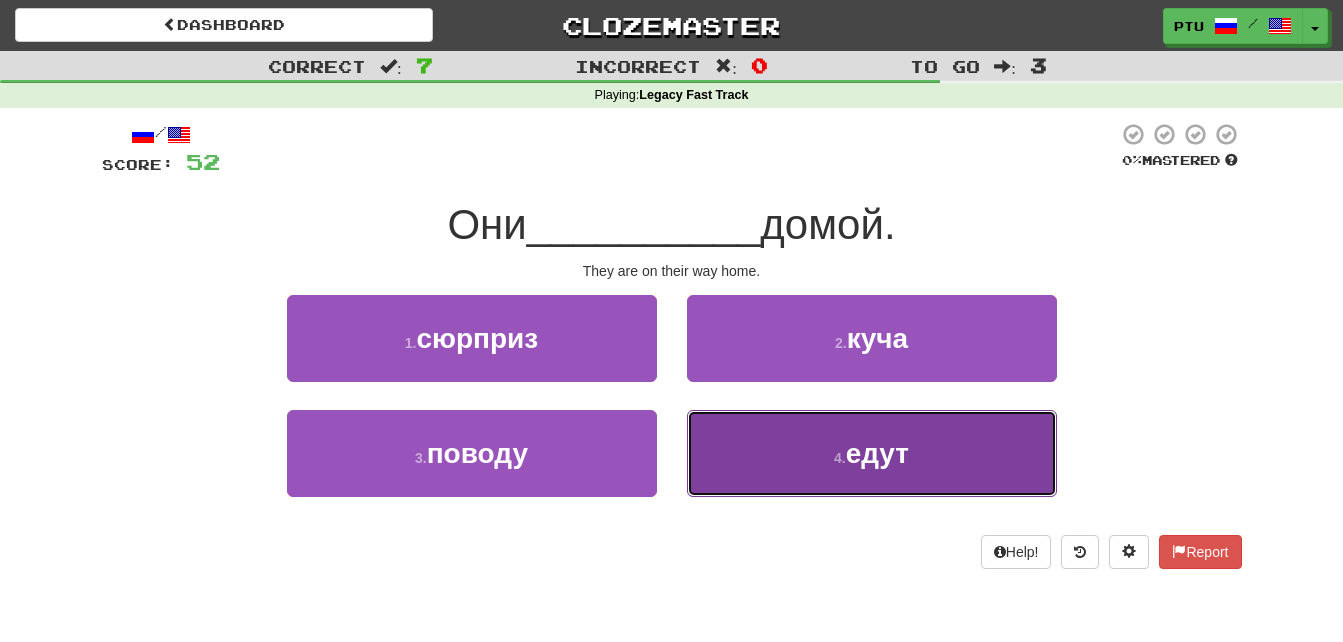 click on "едут" at bounding box center [877, 453] 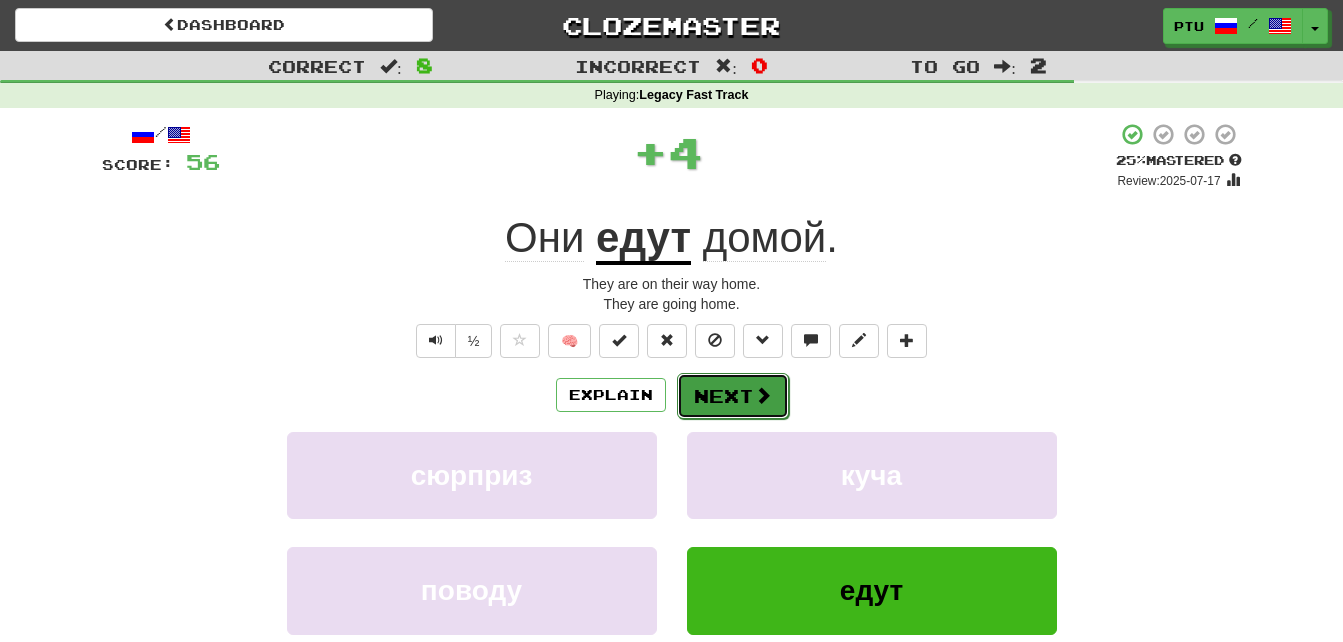 click at bounding box center [763, 395] 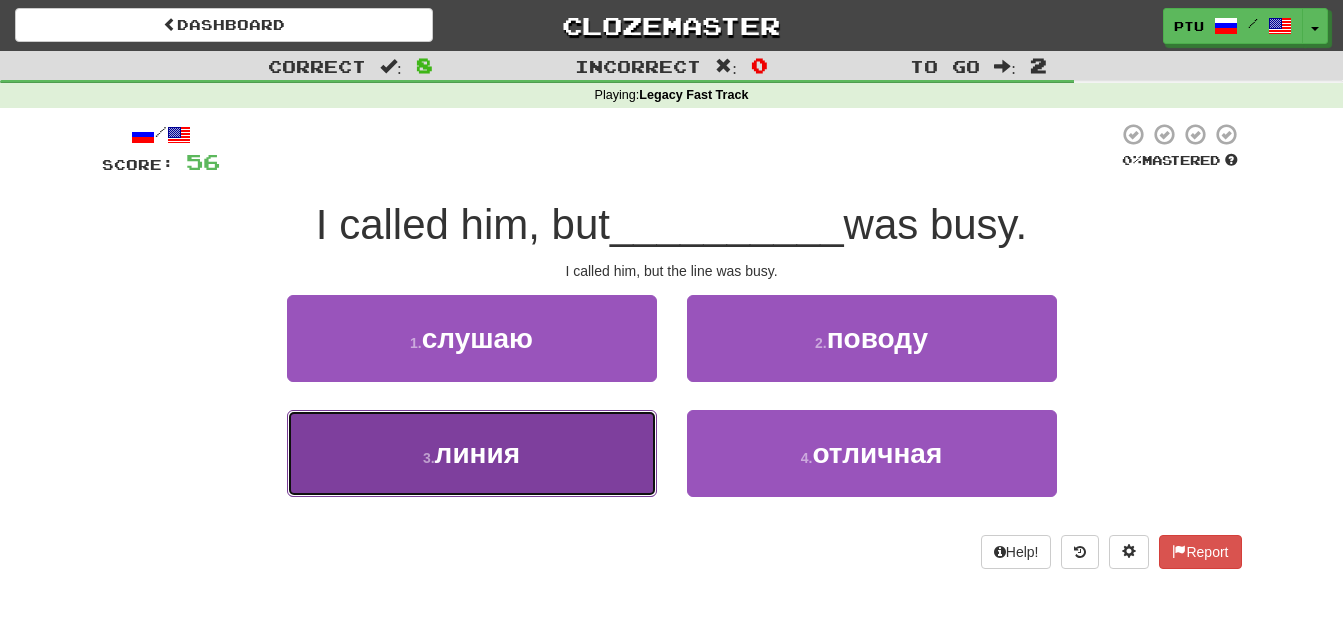 click on "линия" at bounding box center [477, 453] 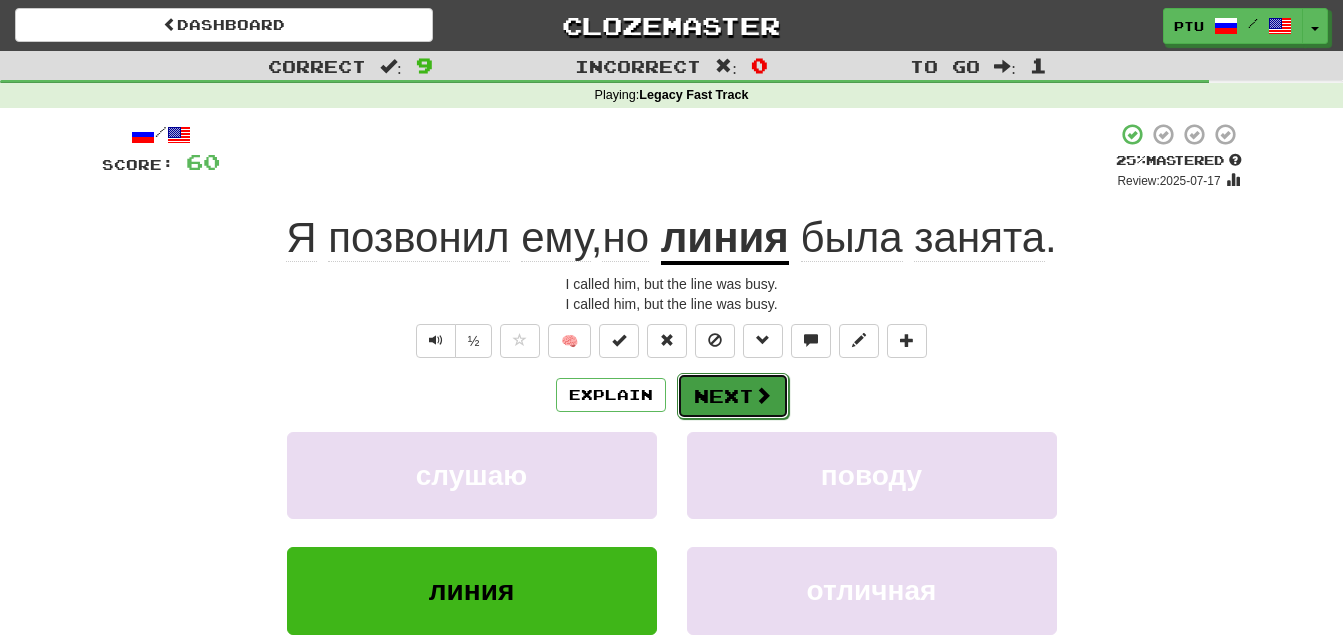 click on "Next" at bounding box center [733, 396] 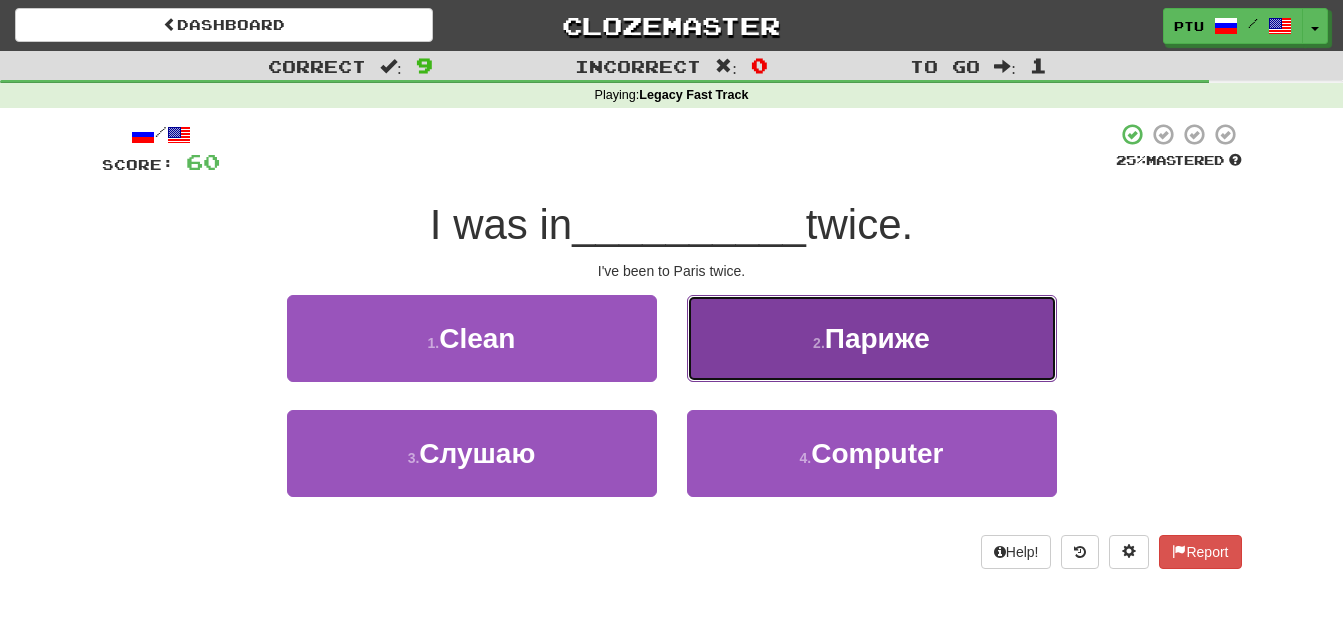 click on "Париже" at bounding box center (877, 338) 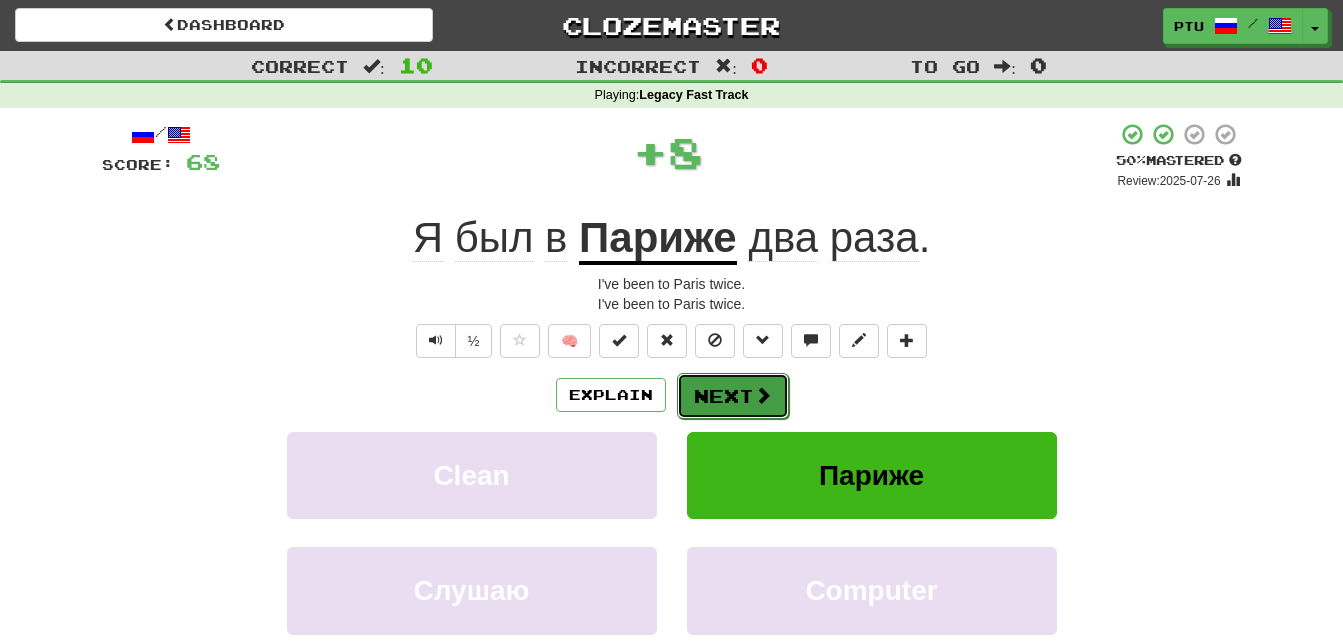 click at bounding box center (763, 395) 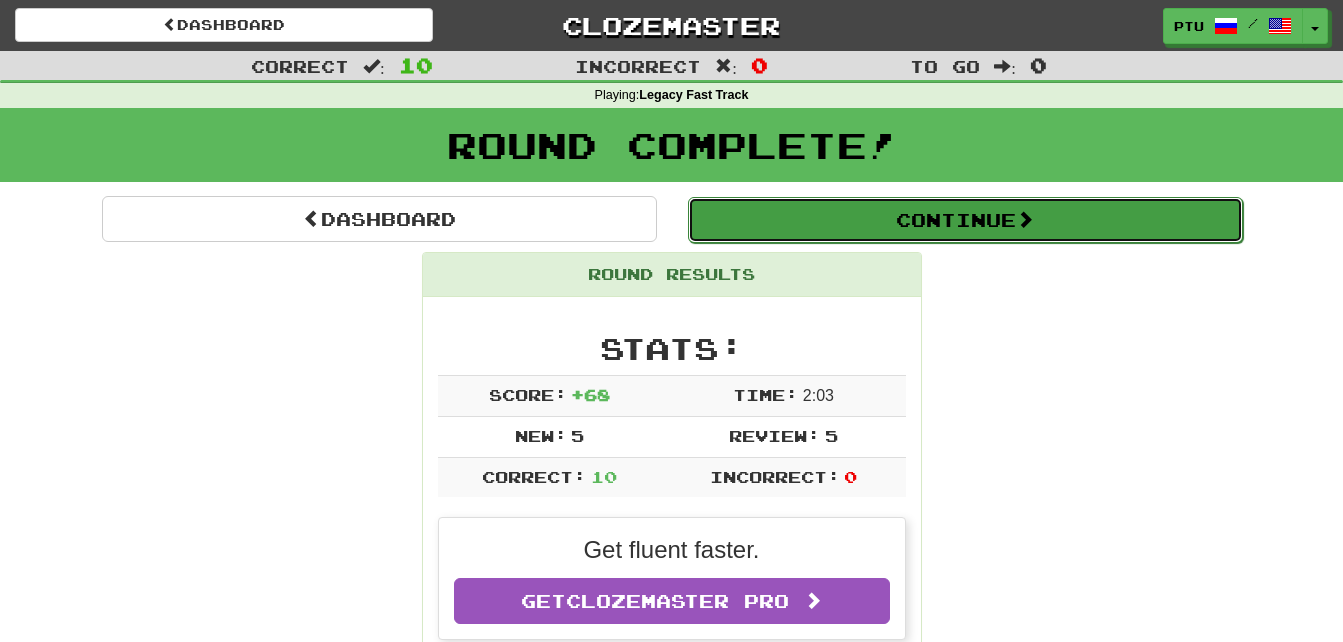 click on "Continue" at bounding box center [965, 220] 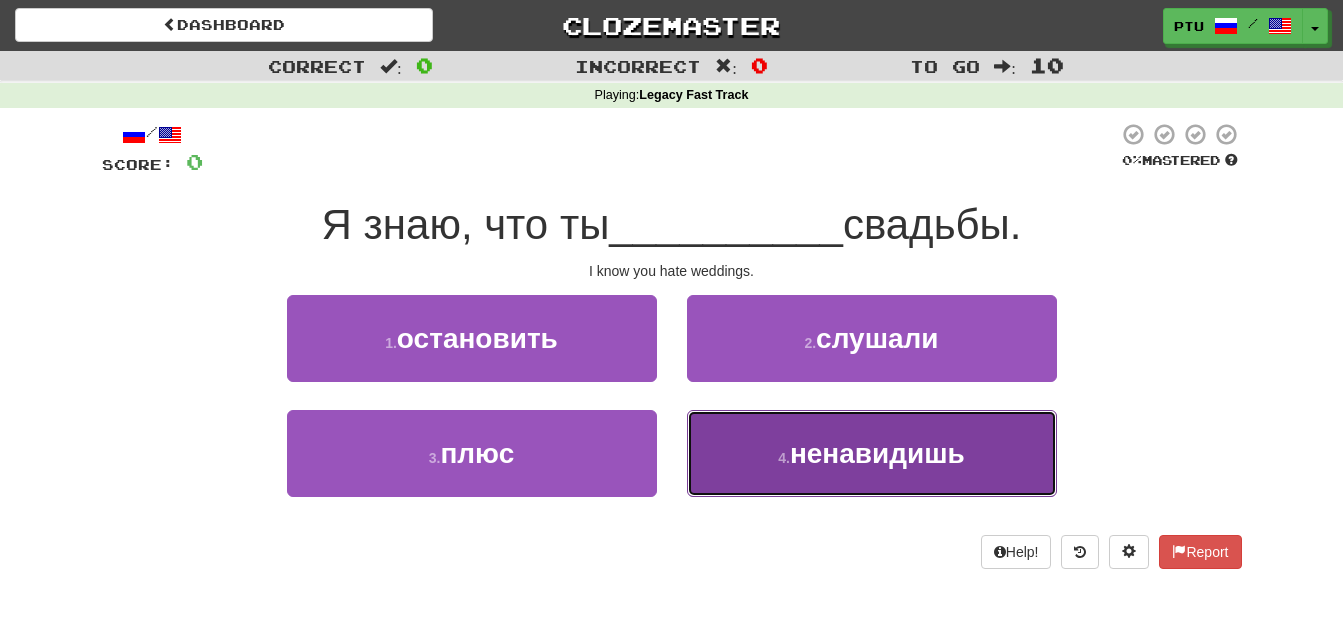 click on "ненавидишь" at bounding box center (877, 453) 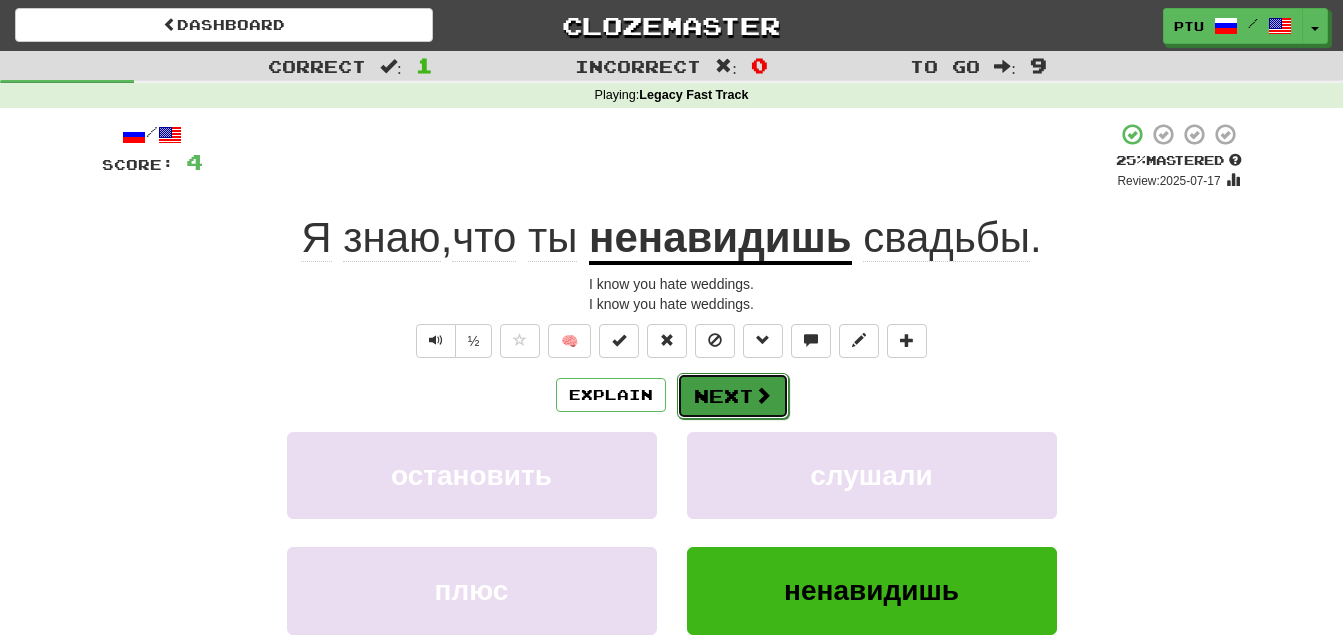 click on "Next" at bounding box center [733, 396] 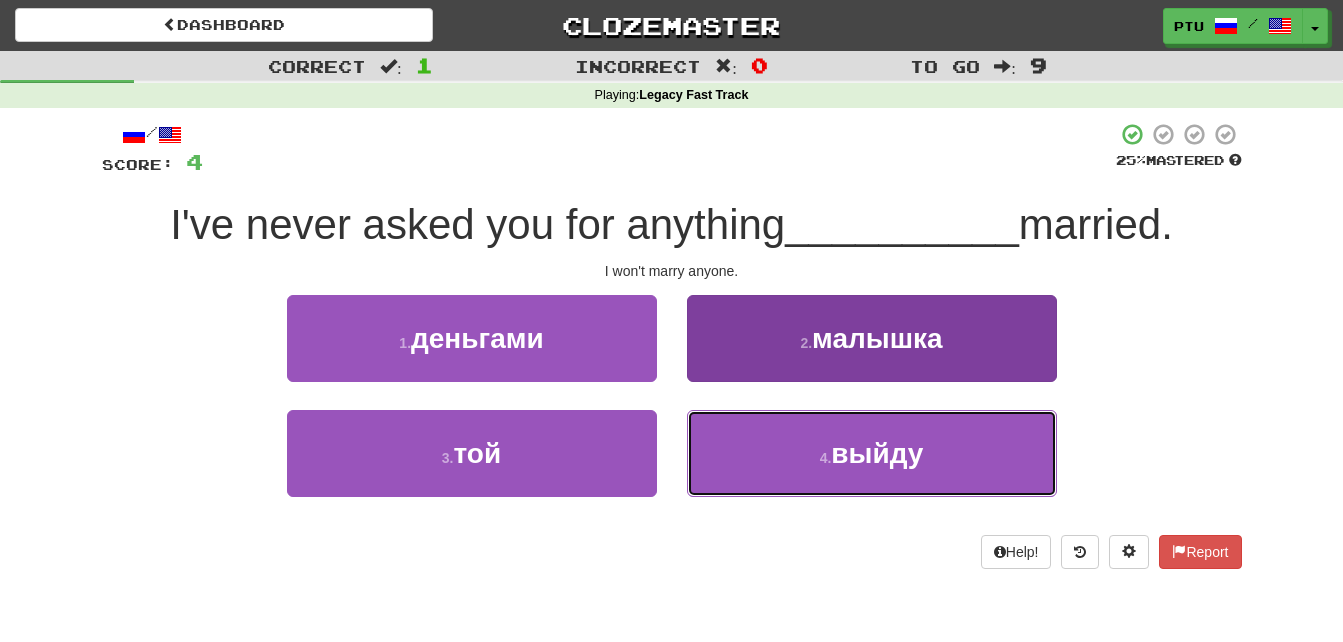 click on "выйду" at bounding box center (877, 453) 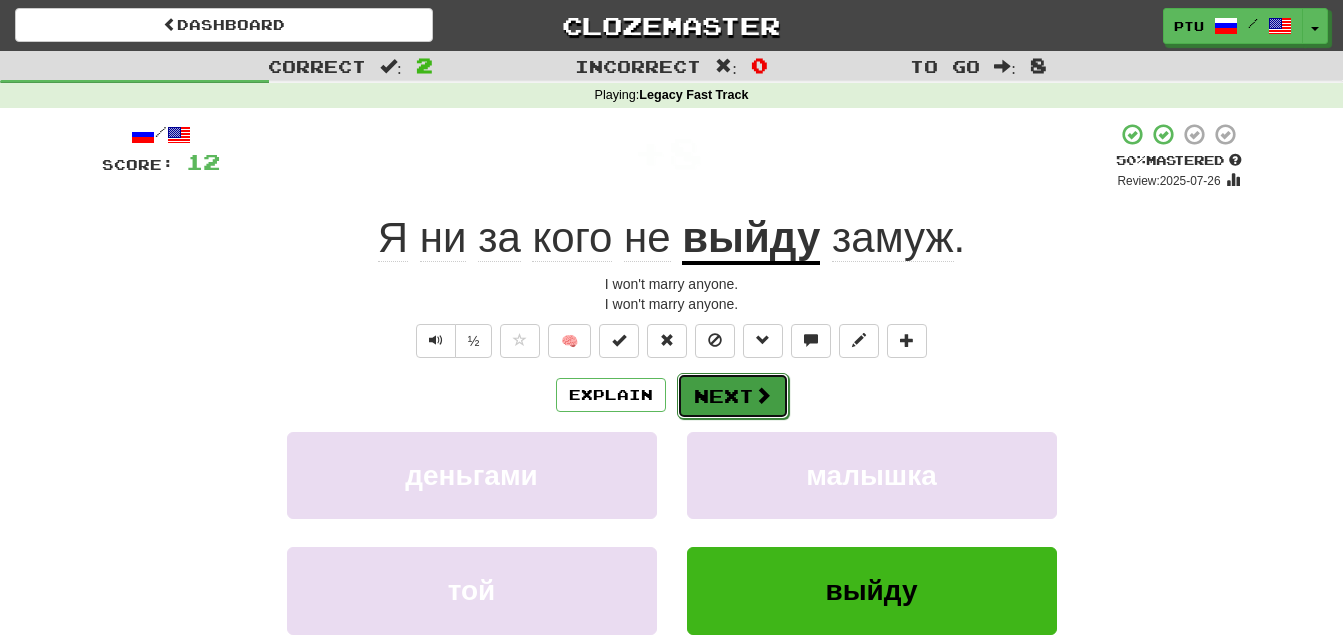 click on "Next" at bounding box center (733, 396) 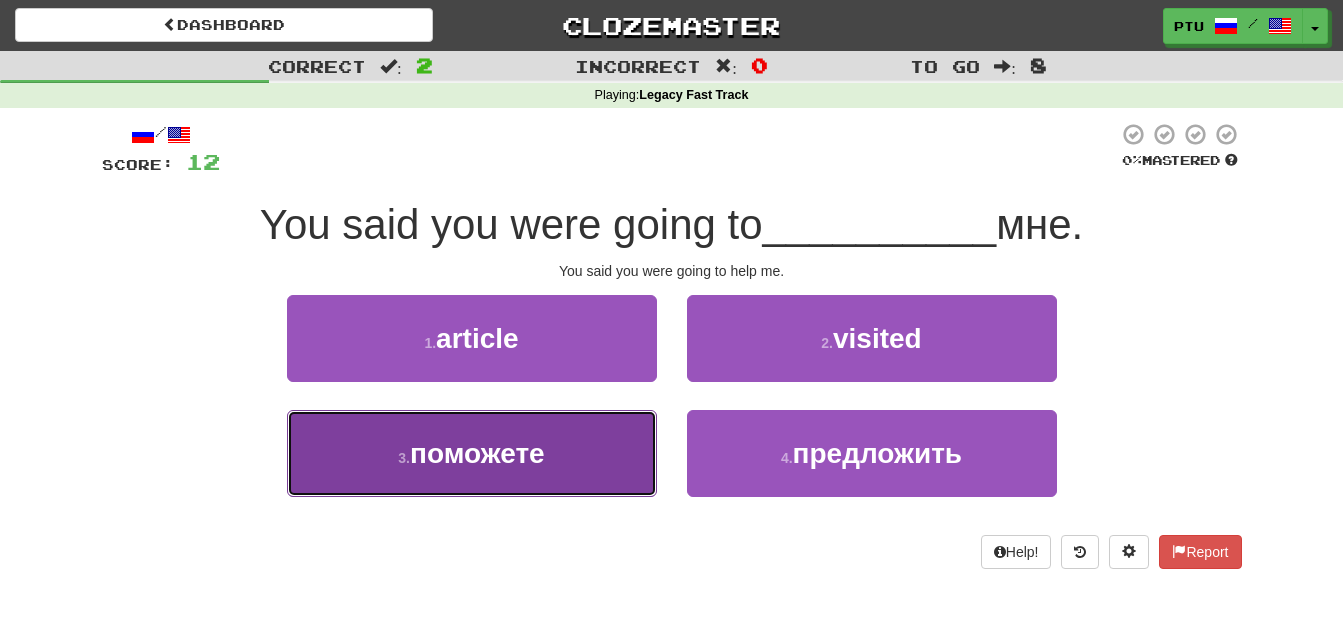 click on "3 . поможете" at bounding box center [472, 453] 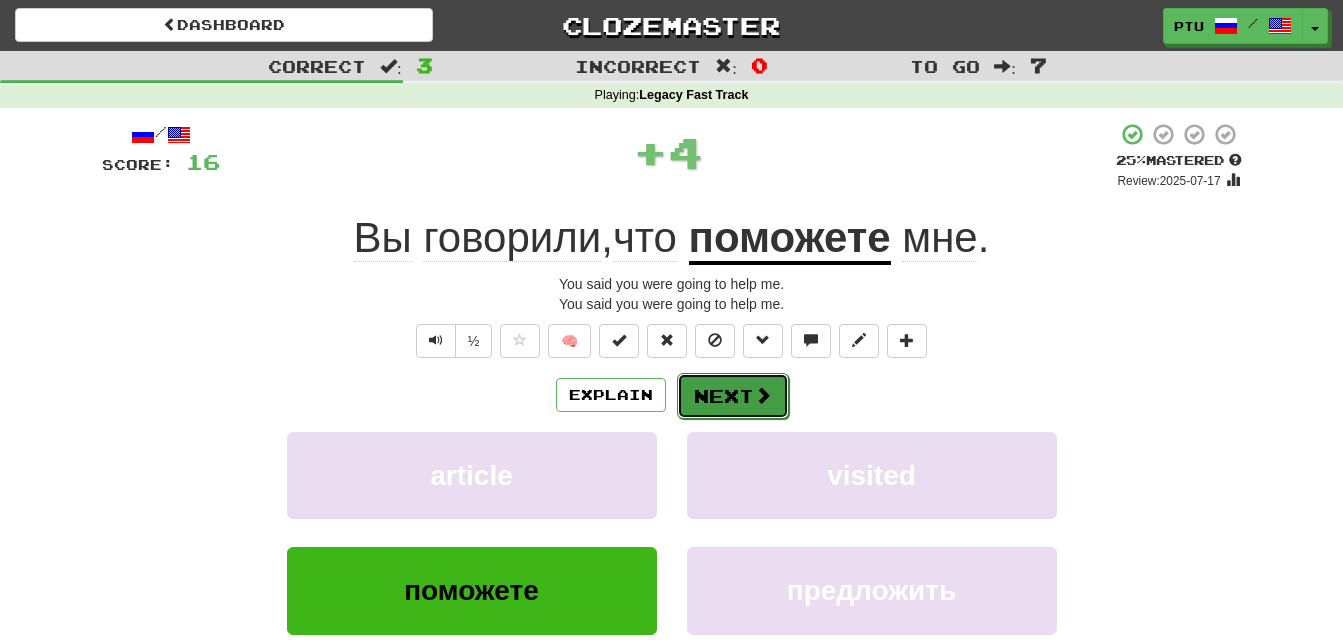 click at bounding box center [763, 395] 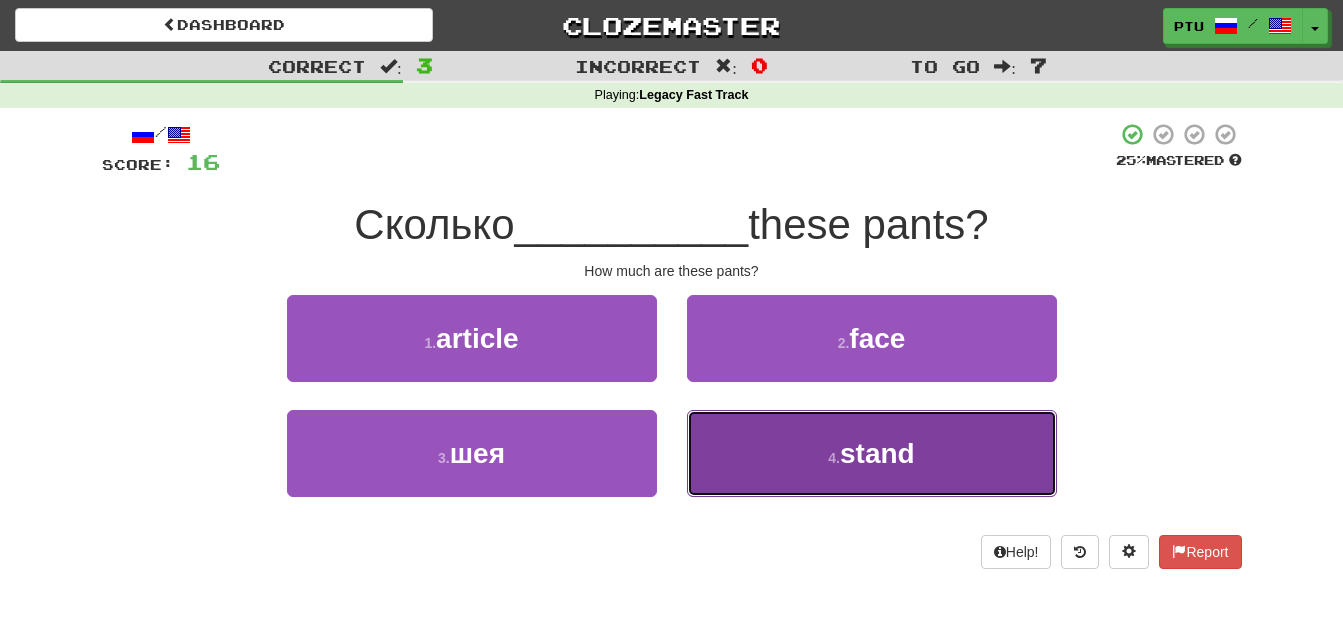 click on "stand" at bounding box center (877, 453) 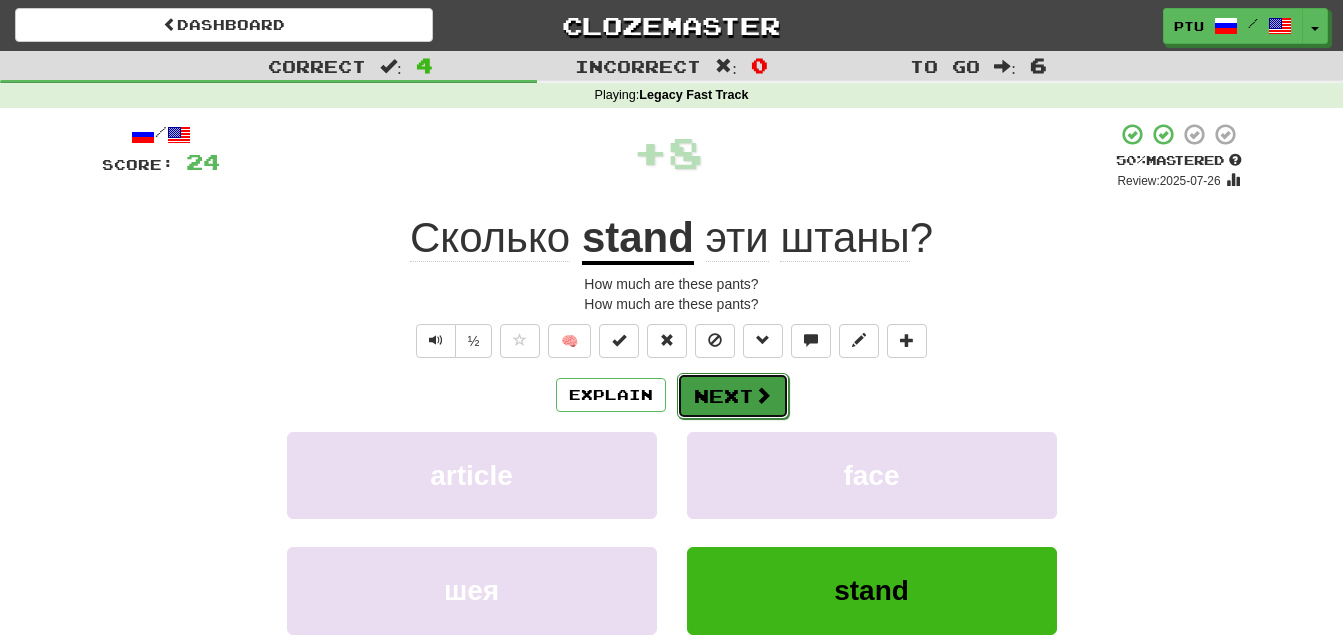 click at bounding box center (763, 395) 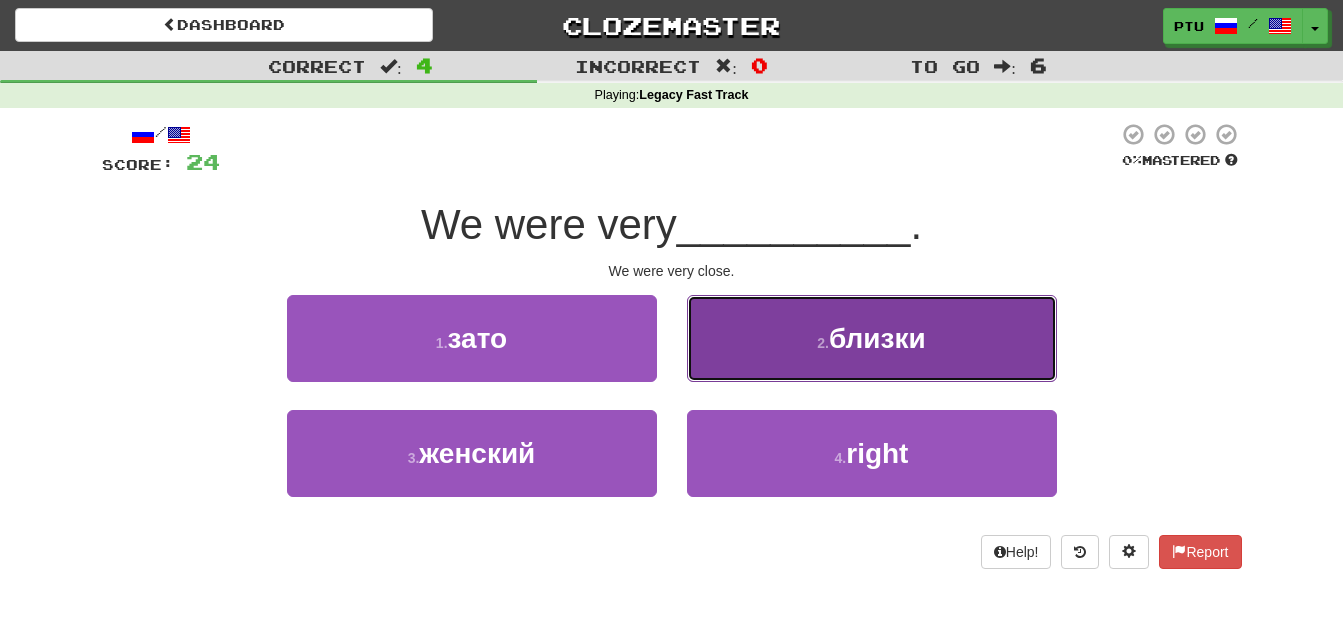 click on "близки" at bounding box center (877, 338) 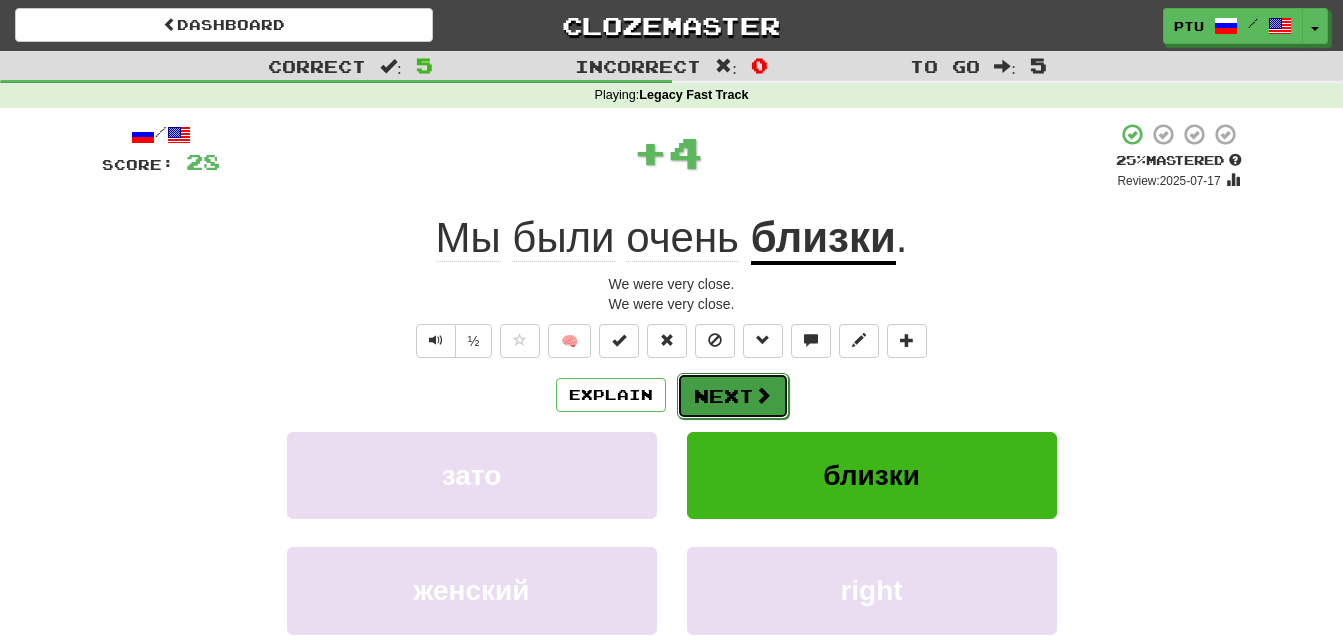 click on "Next" at bounding box center (733, 396) 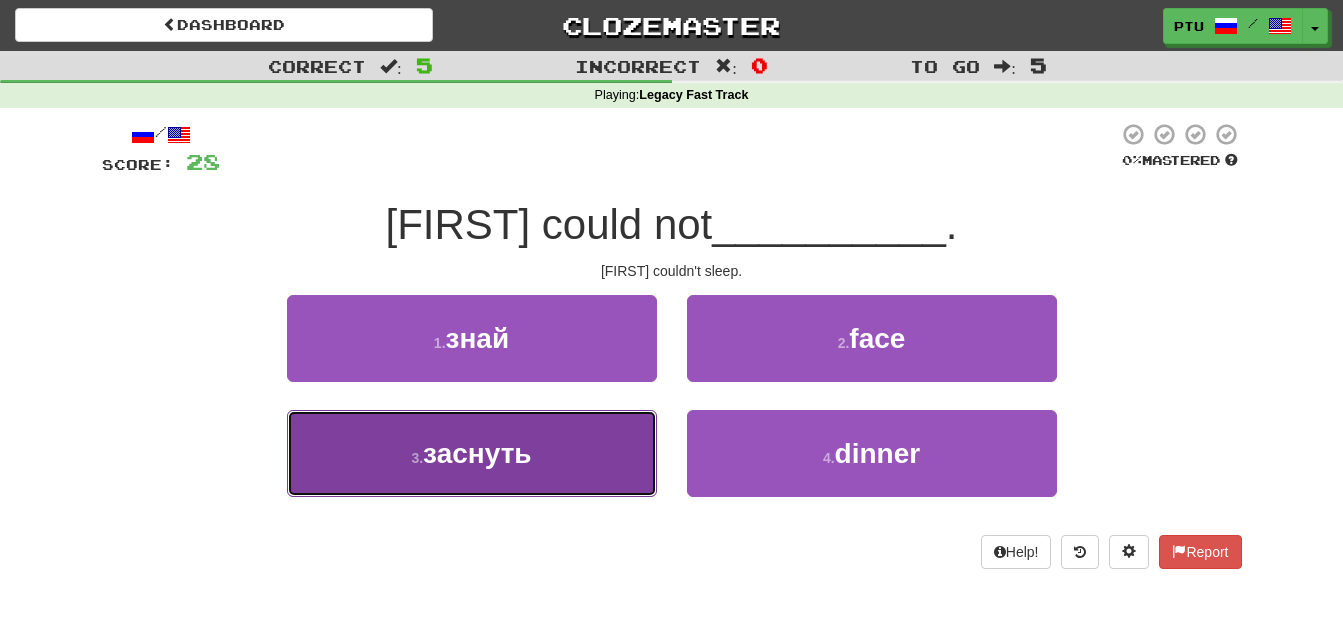 click on "sleep" at bounding box center [472, 453] 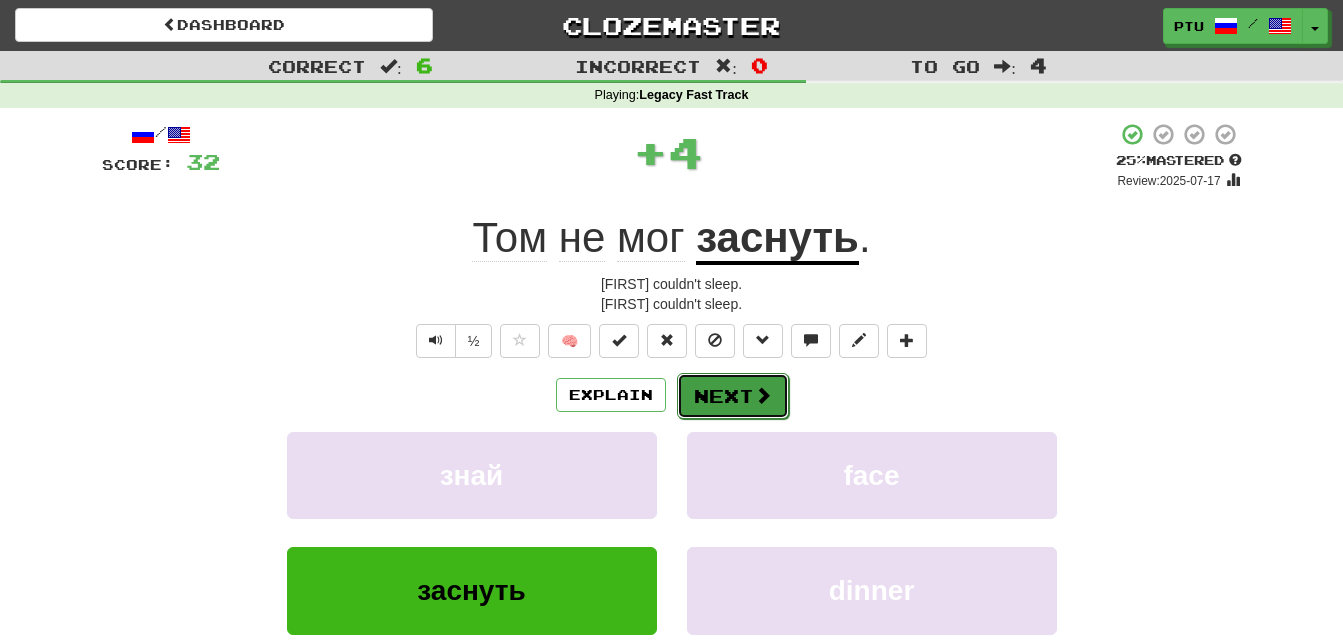 click on "Next" at bounding box center [733, 396] 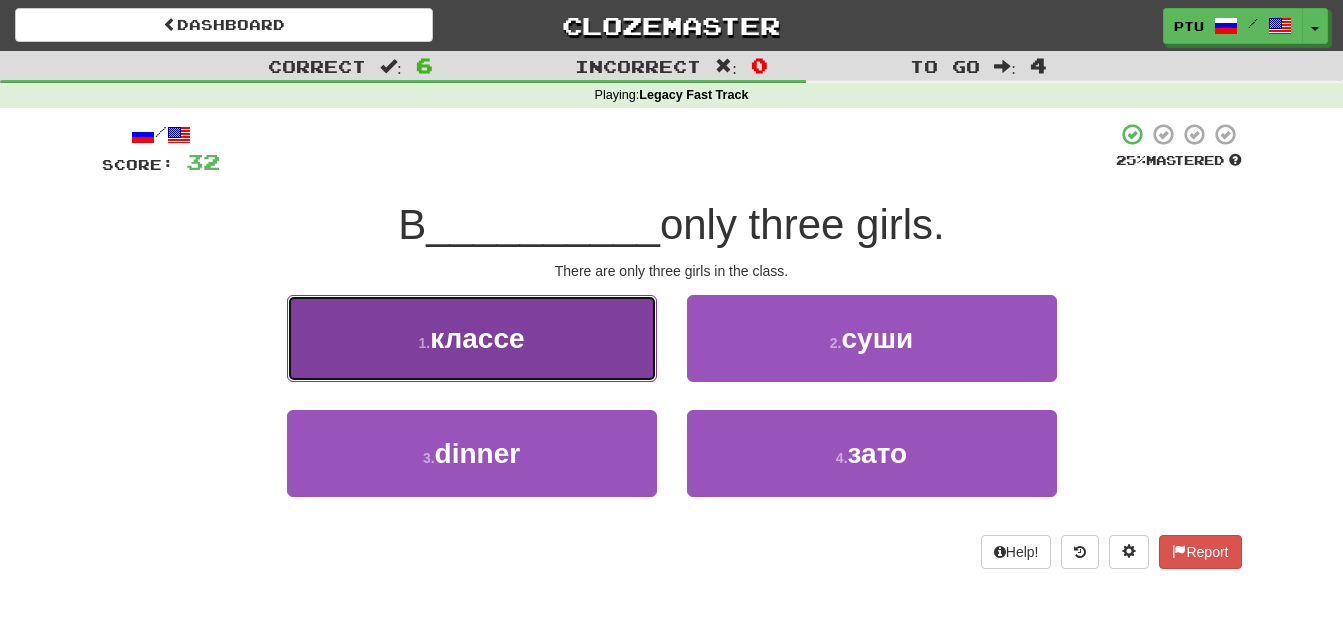 click on "1 . классе" at bounding box center [472, 338] 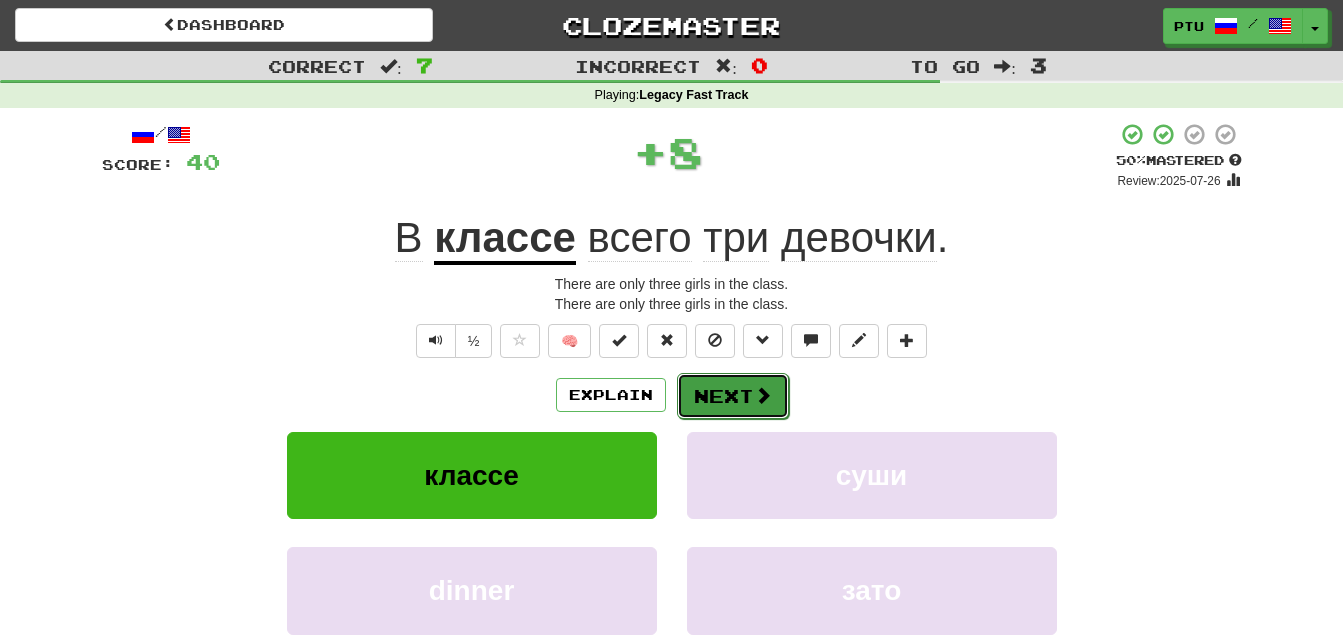 click on "Next" at bounding box center [733, 396] 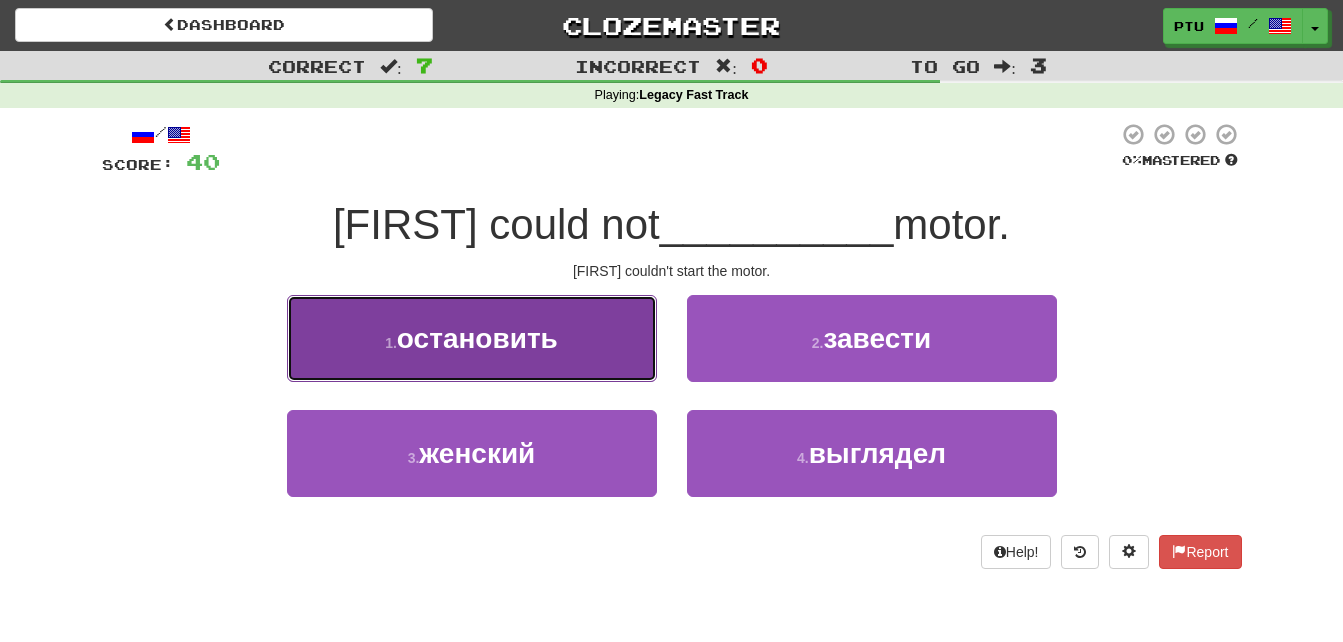 click on "остановить" at bounding box center (477, 338) 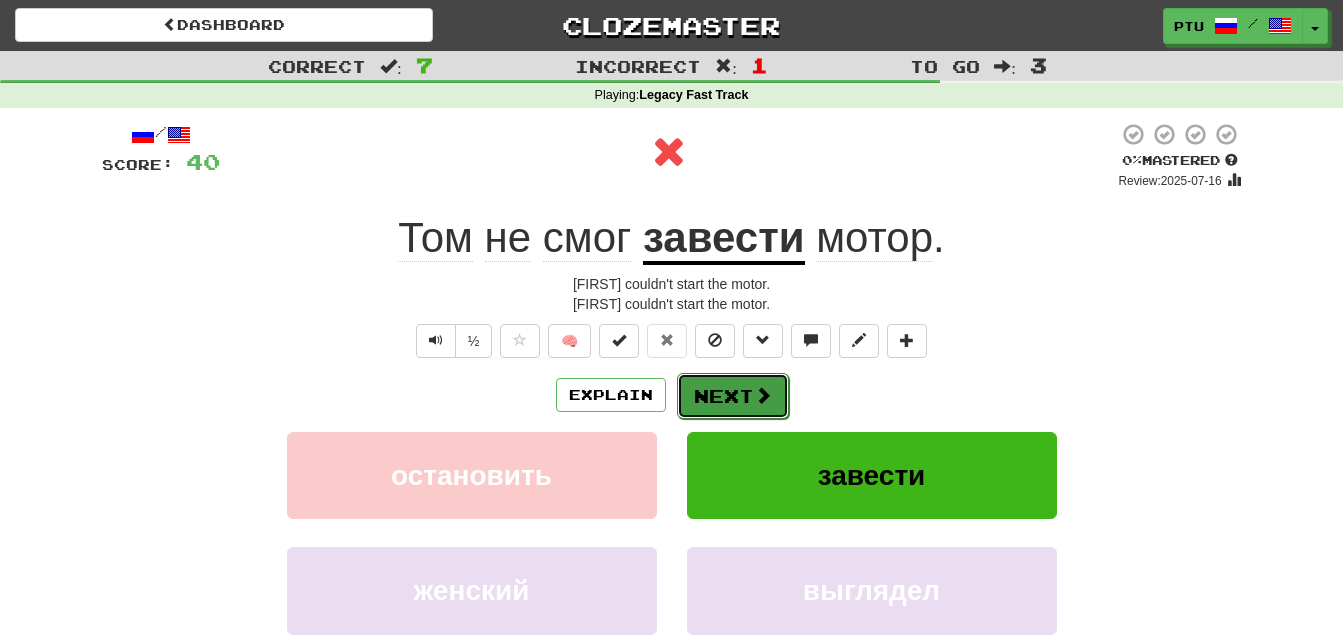 click at bounding box center (763, 395) 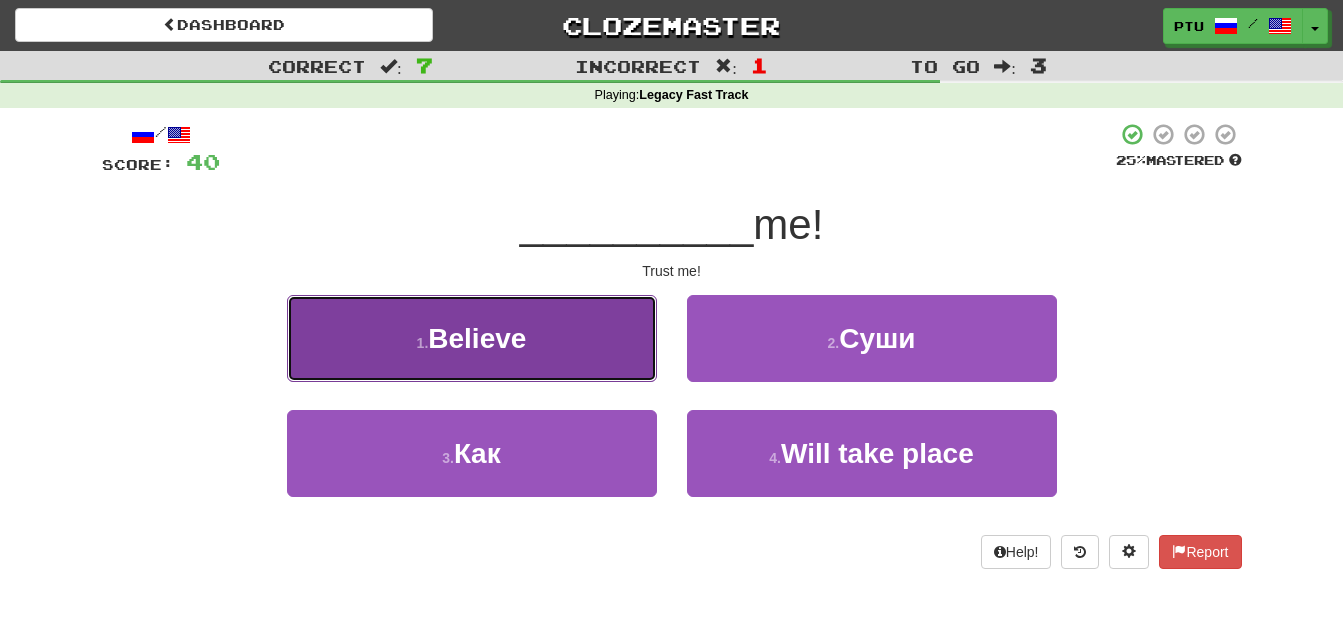 click on "Believe" at bounding box center [477, 338] 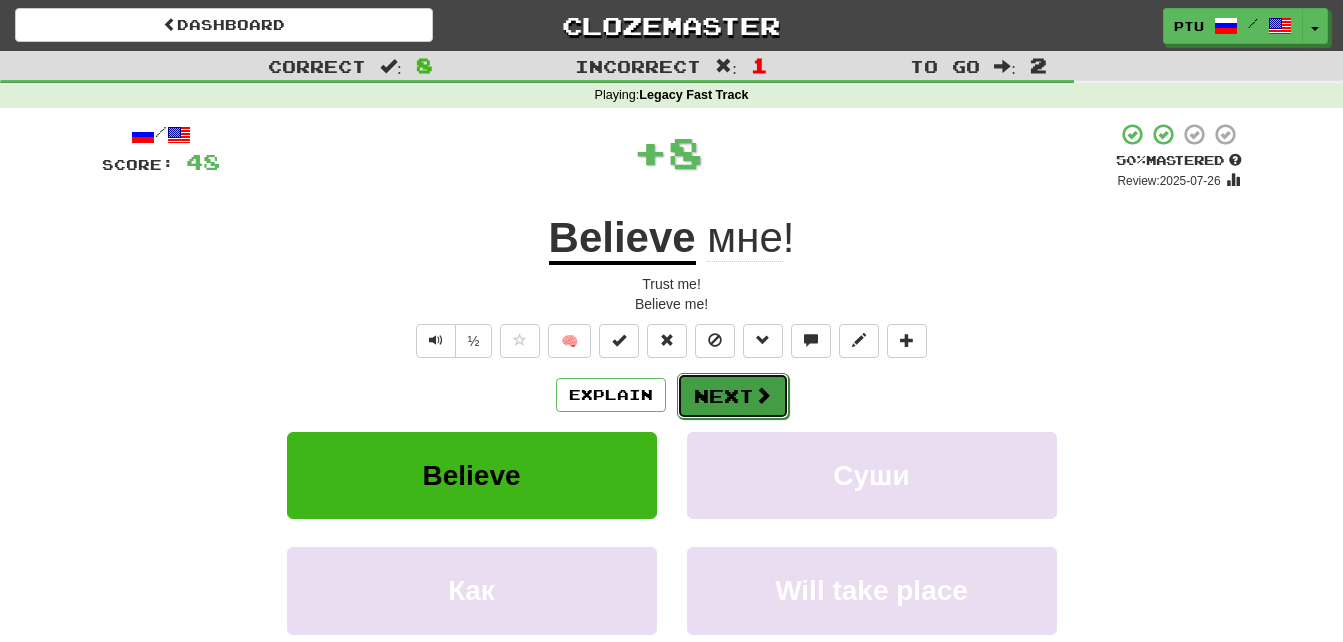 click on "Next" at bounding box center [733, 396] 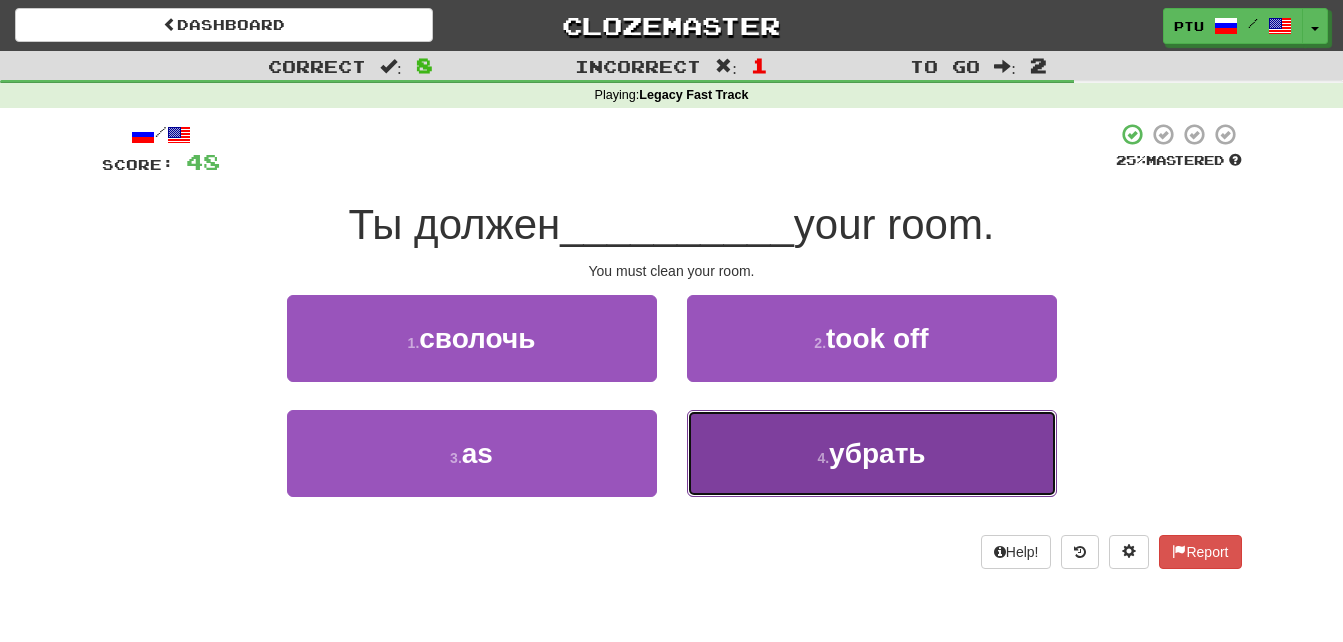 click on "убрать" at bounding box center [877, 453] 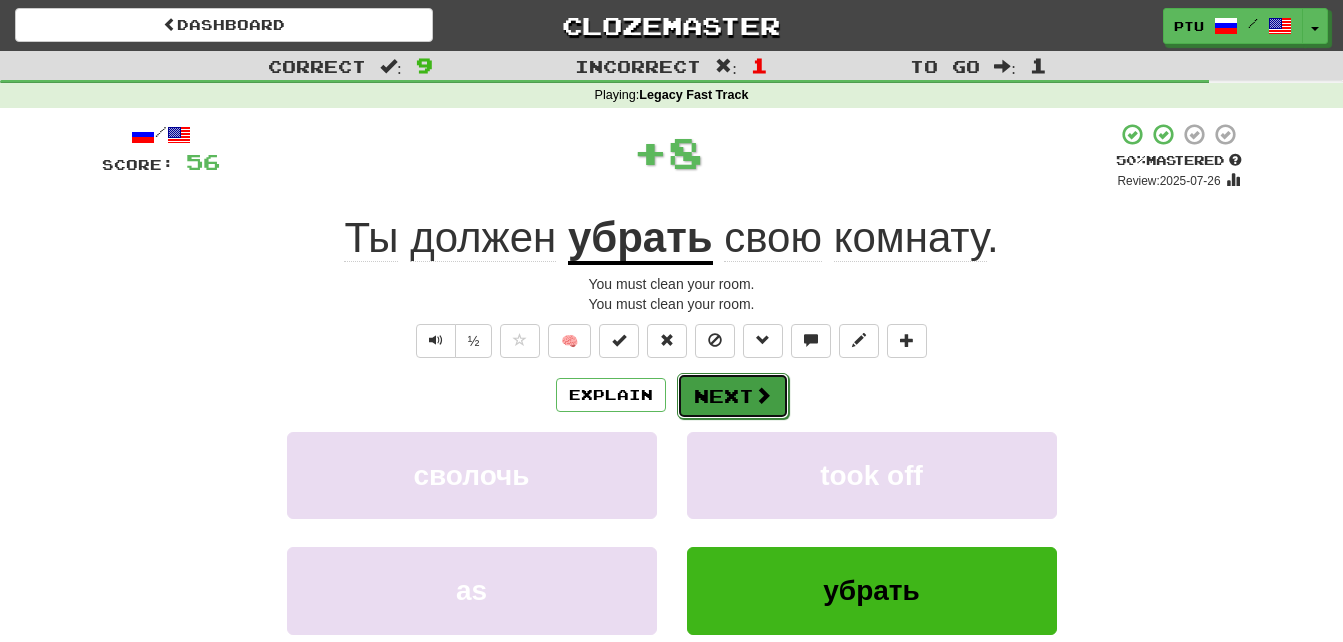 click on "Next" at bounding box center [733, 396] 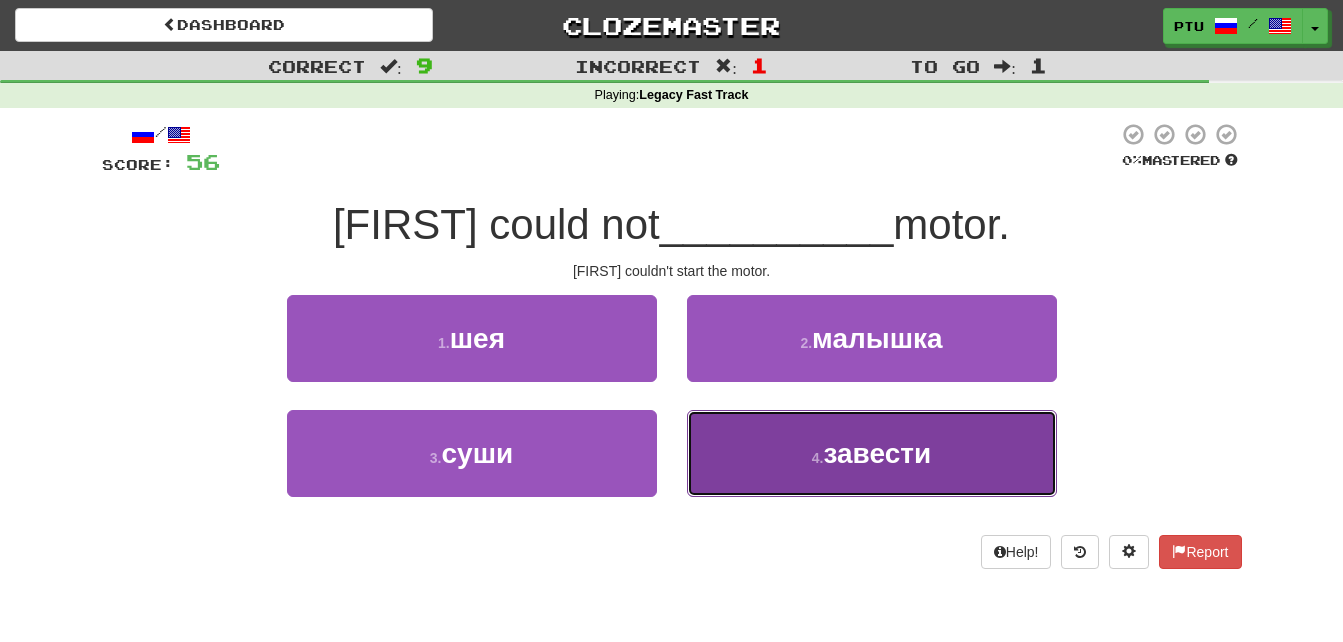 click on "завести" at bounding box center (878, 453) 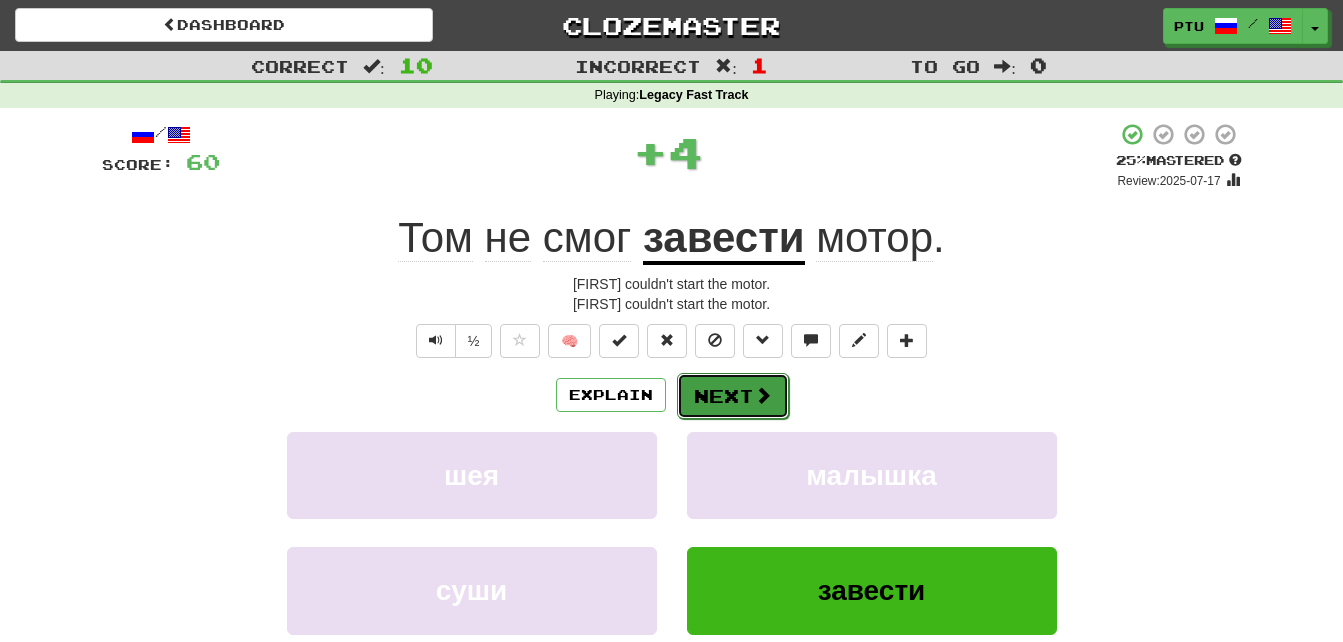 click on "Next" at bounding box center (733, 396) 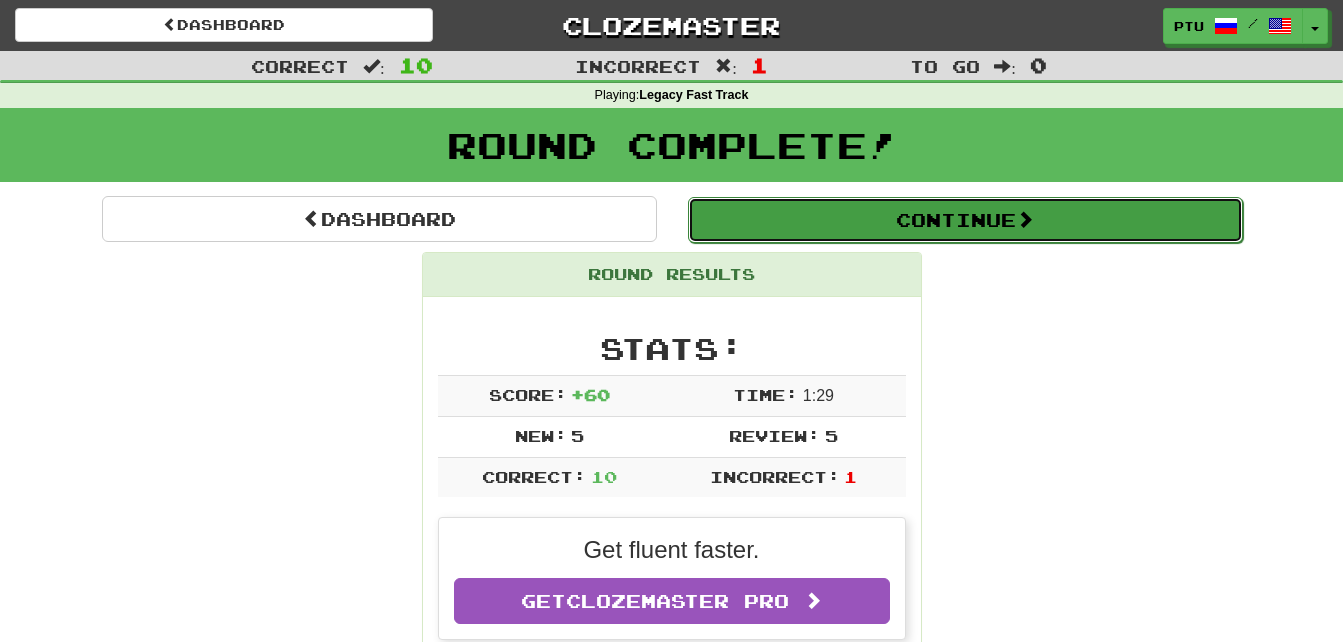 click on "Continue" at bounding box center [965, 220] 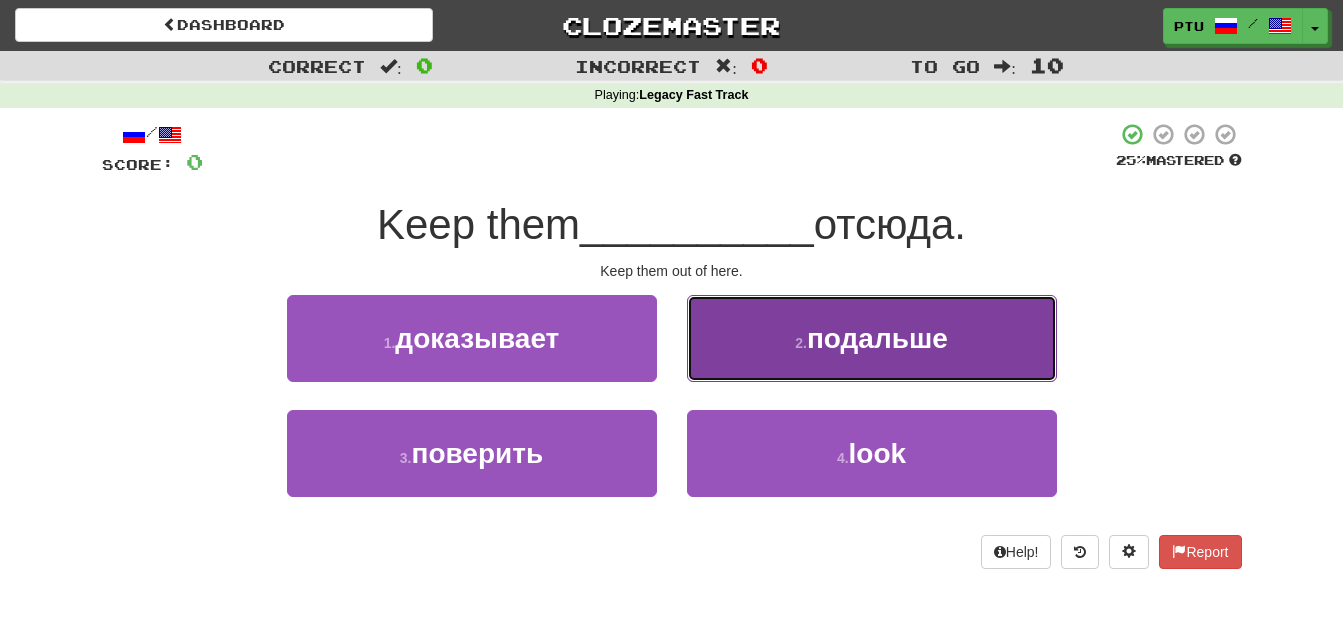click on "подальше" at bounding box center [877, 338] 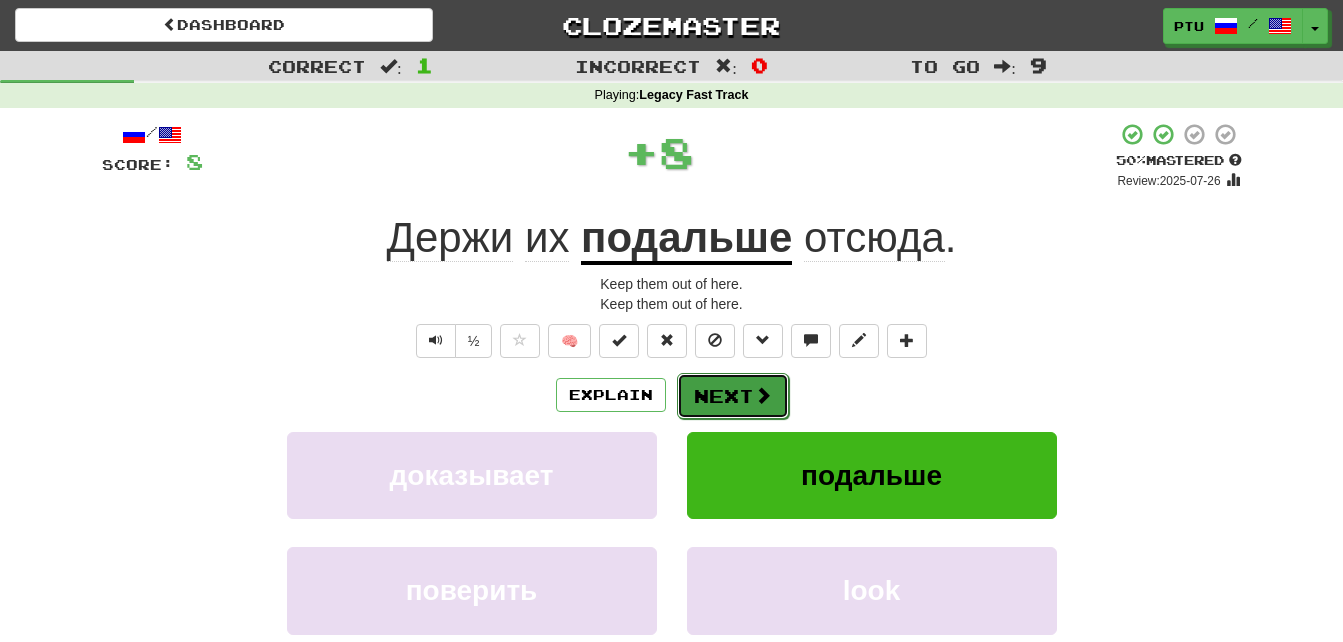 click at bounding box center [763, 395] 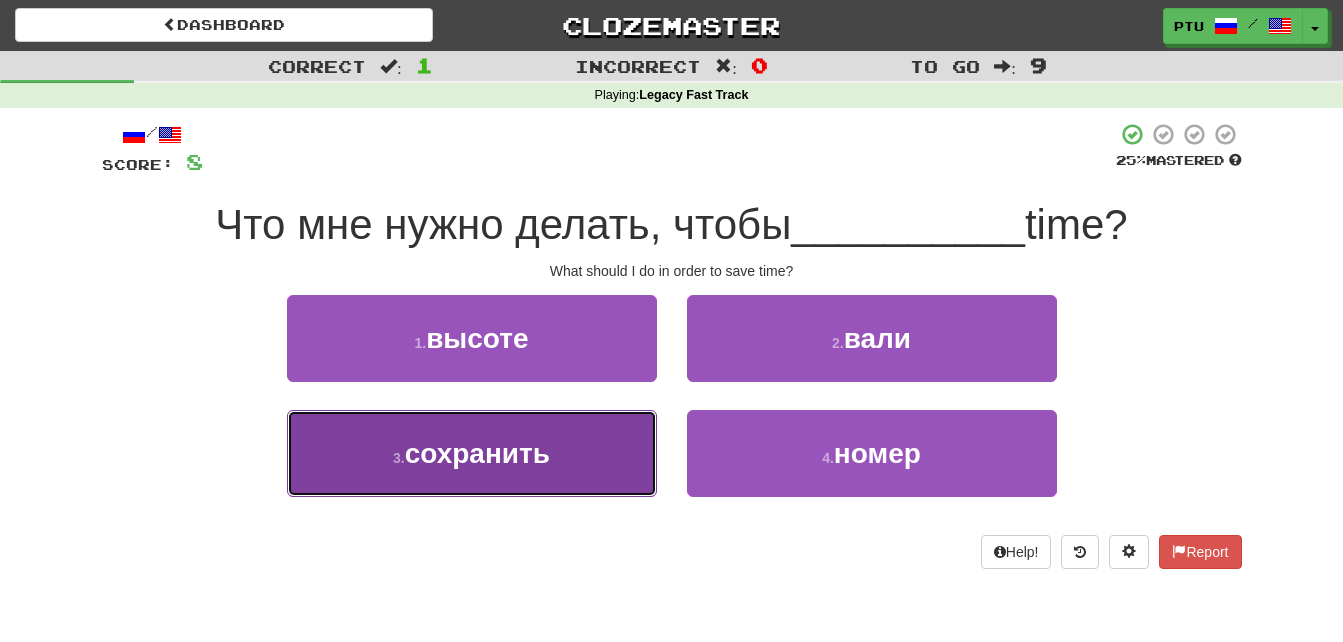 click on "сохранить" at bounding box center [477, 453] 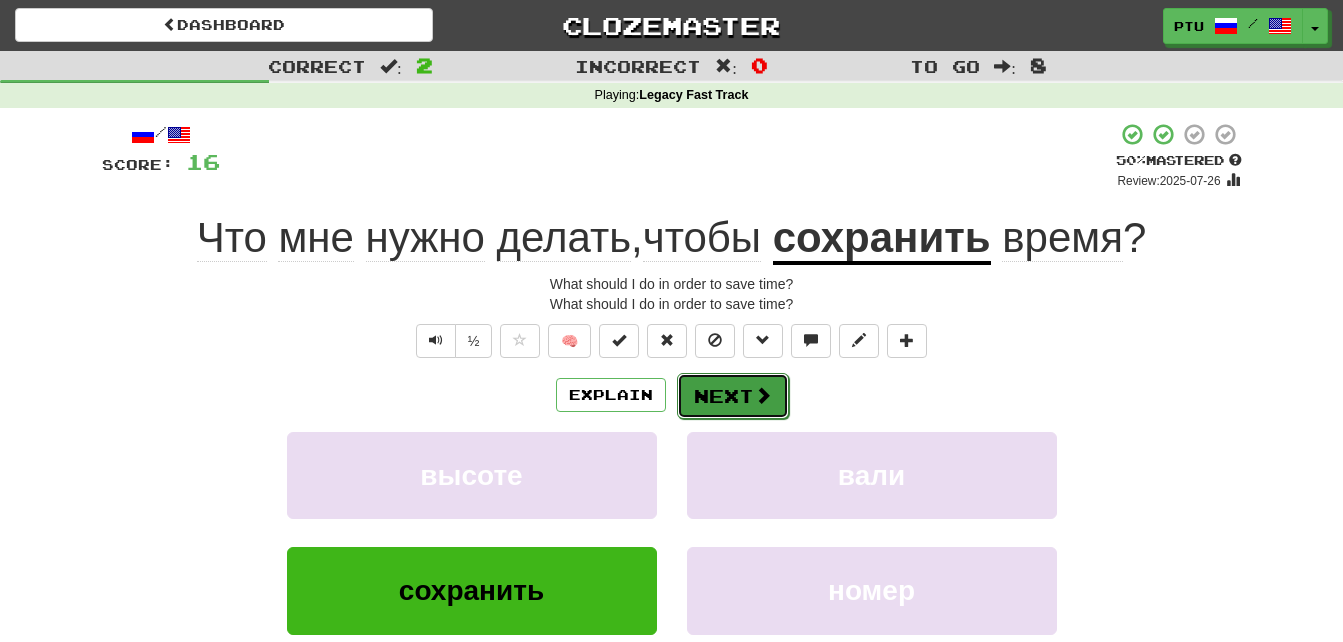 click on "Next" at bounding box center (733, 396) 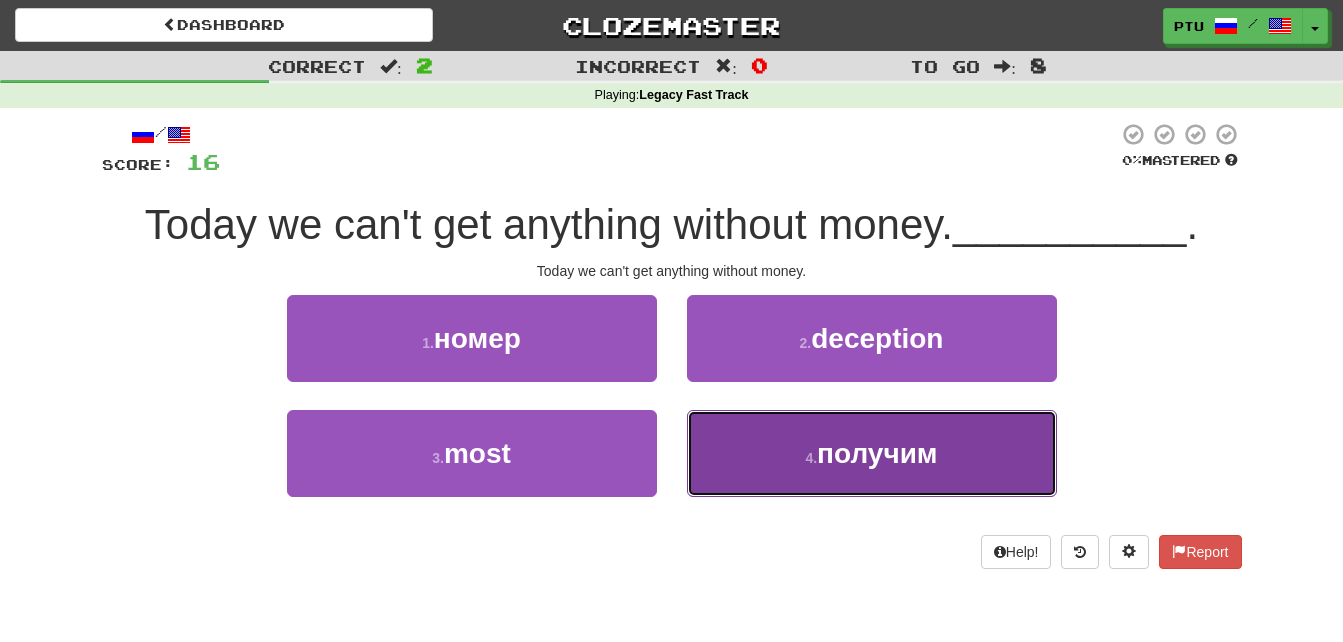 click on "4 . получим" at bounding box center (872, 453) 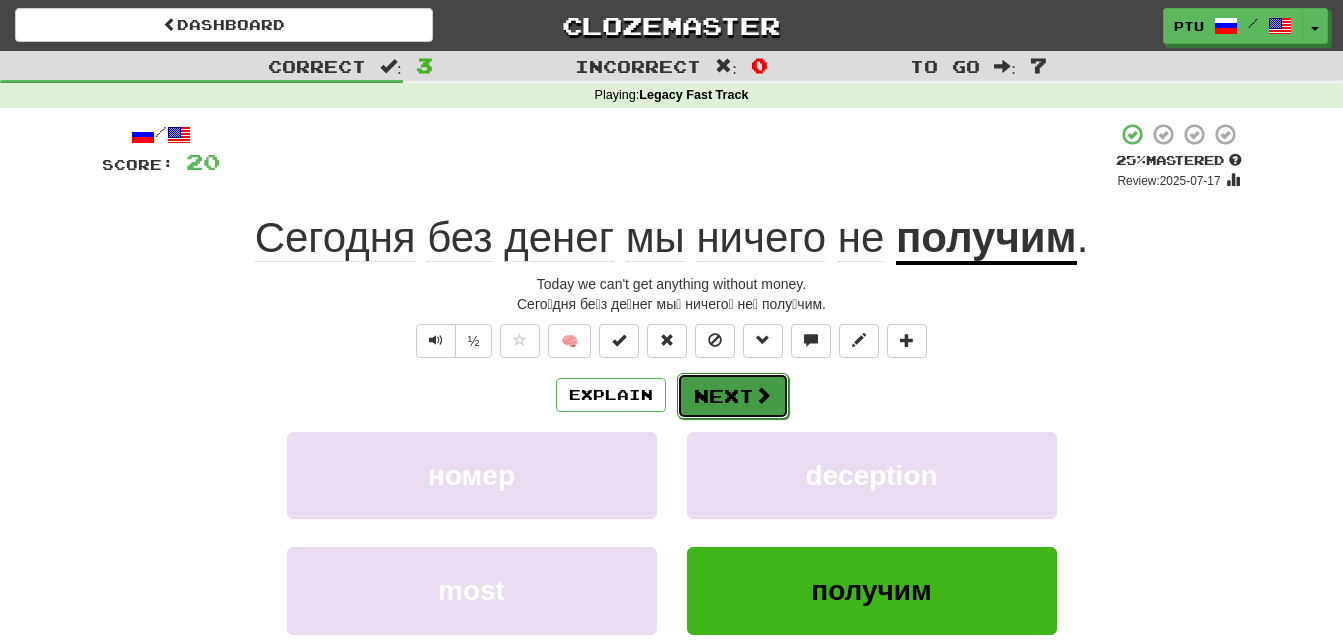 click on "Next" at bounding box center [733, 396] 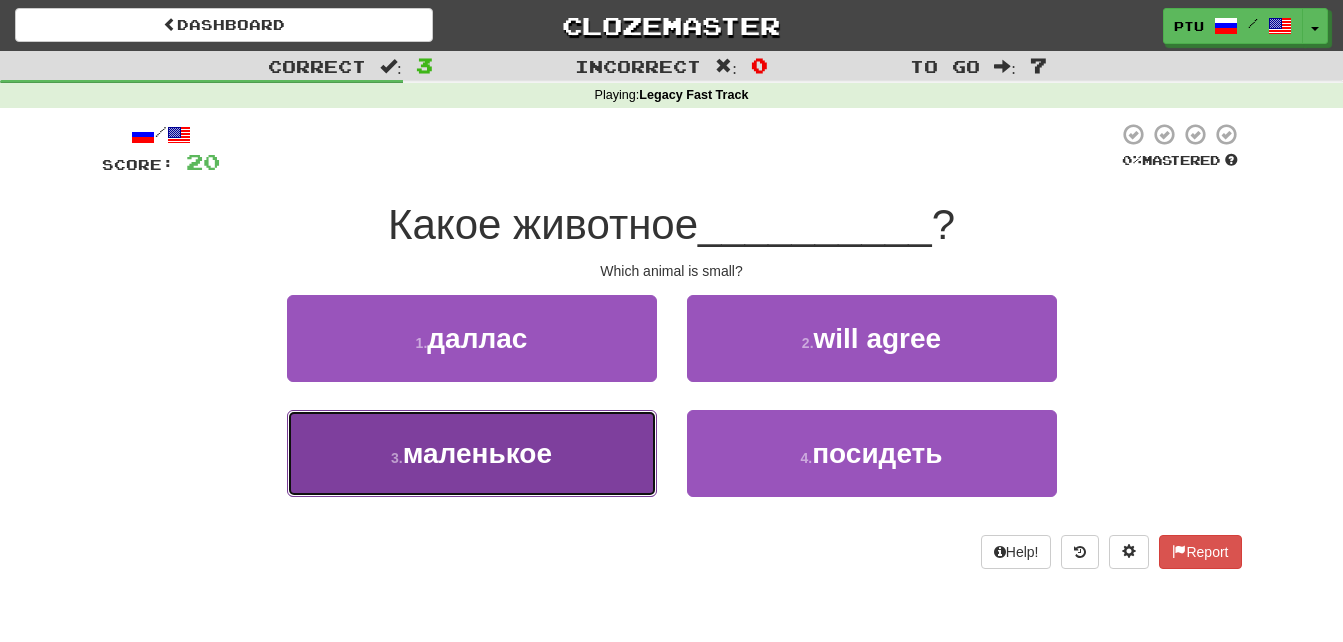 click on "small" at bounding box center [472, 453] 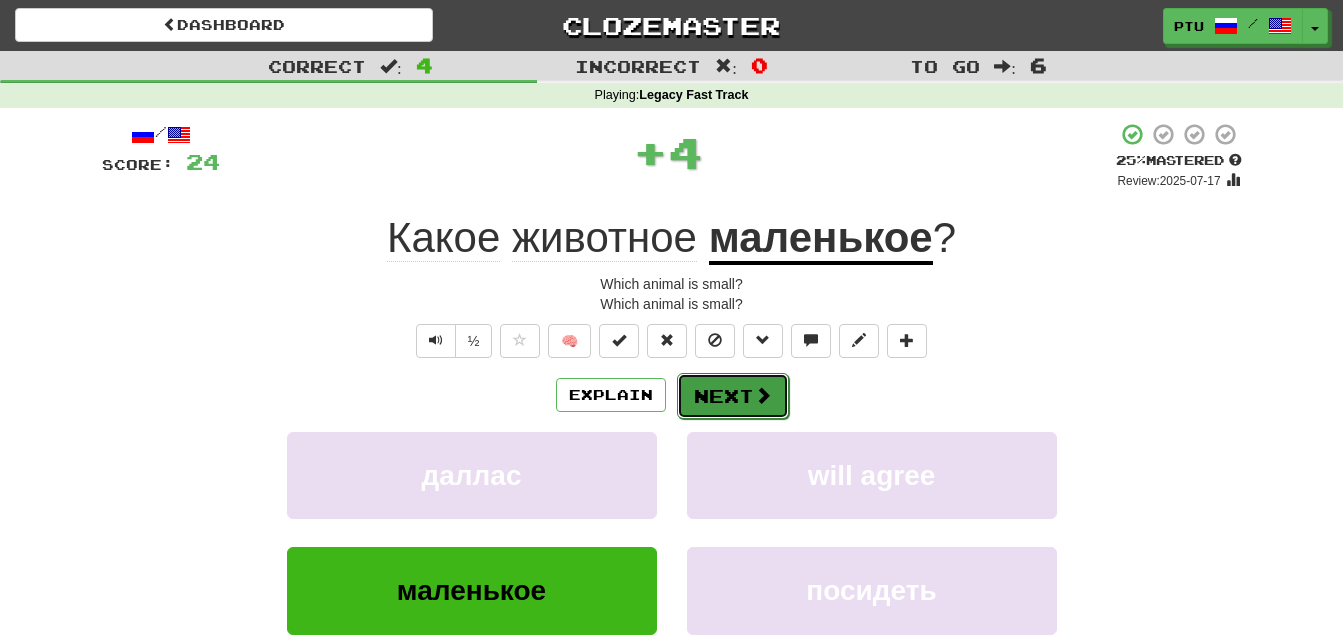 click on "Next" at bounding box center [733, 396] 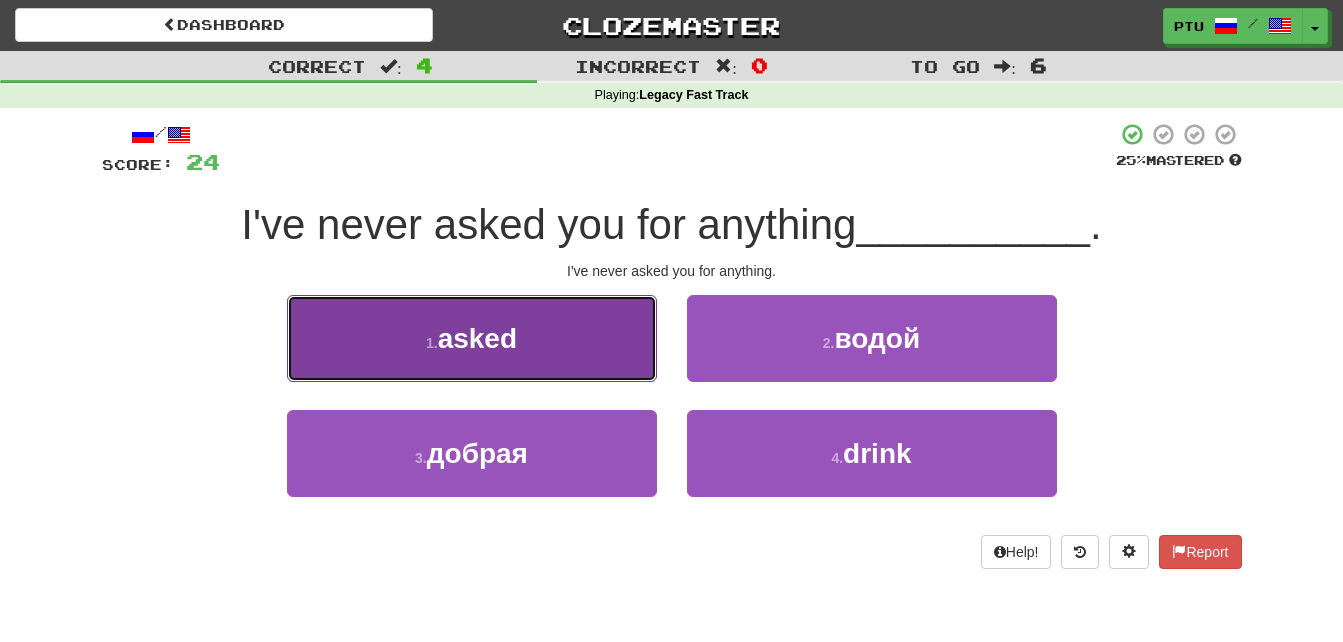 click on "asked" at bounding box center (477, 338) 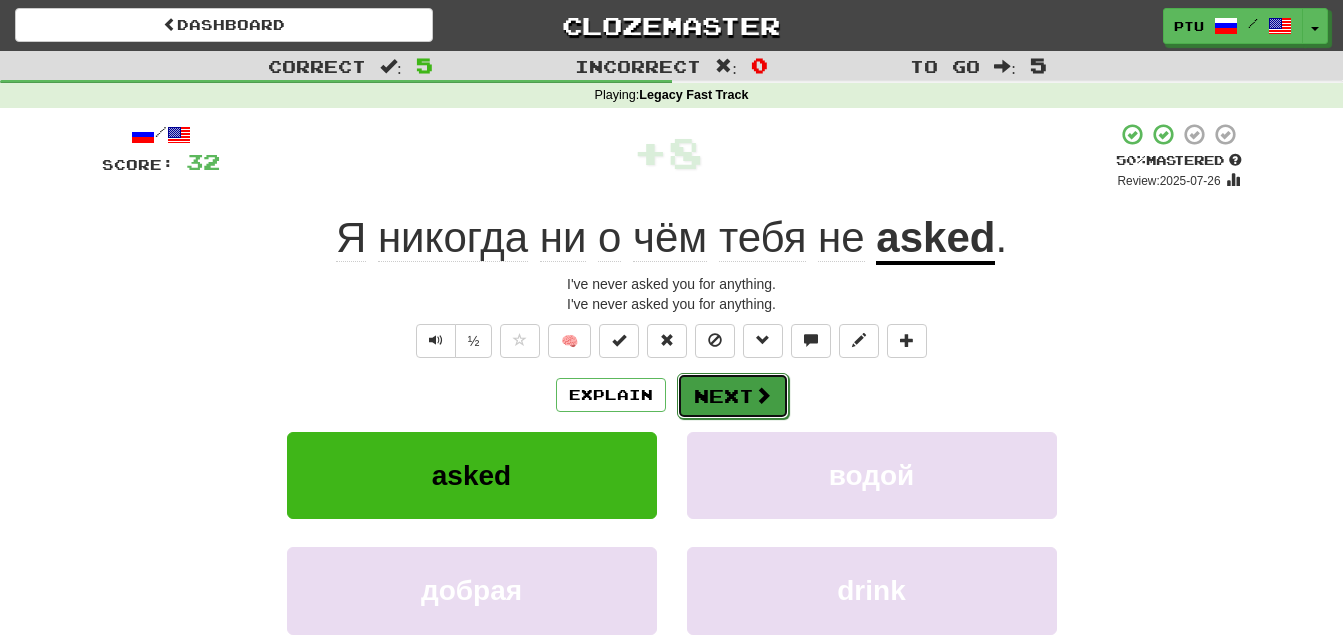 click on "Next" at bounding box center (733, 396) 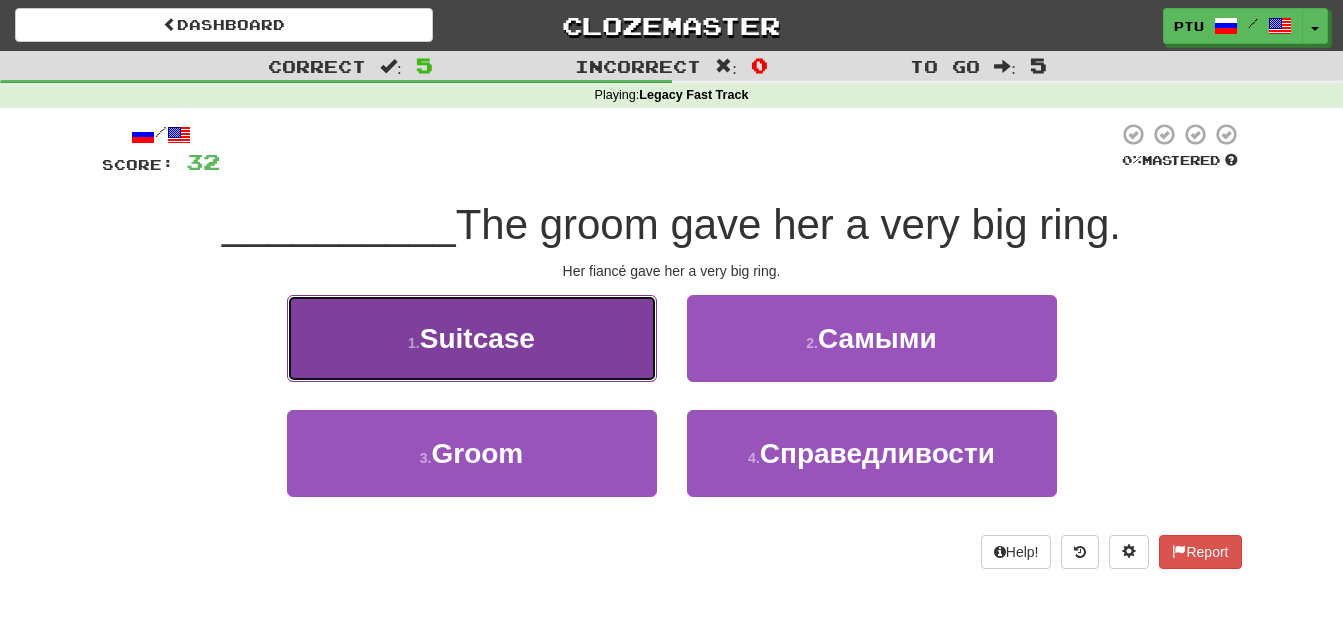 click on "Suitcase" at bounding box center (477, 338) 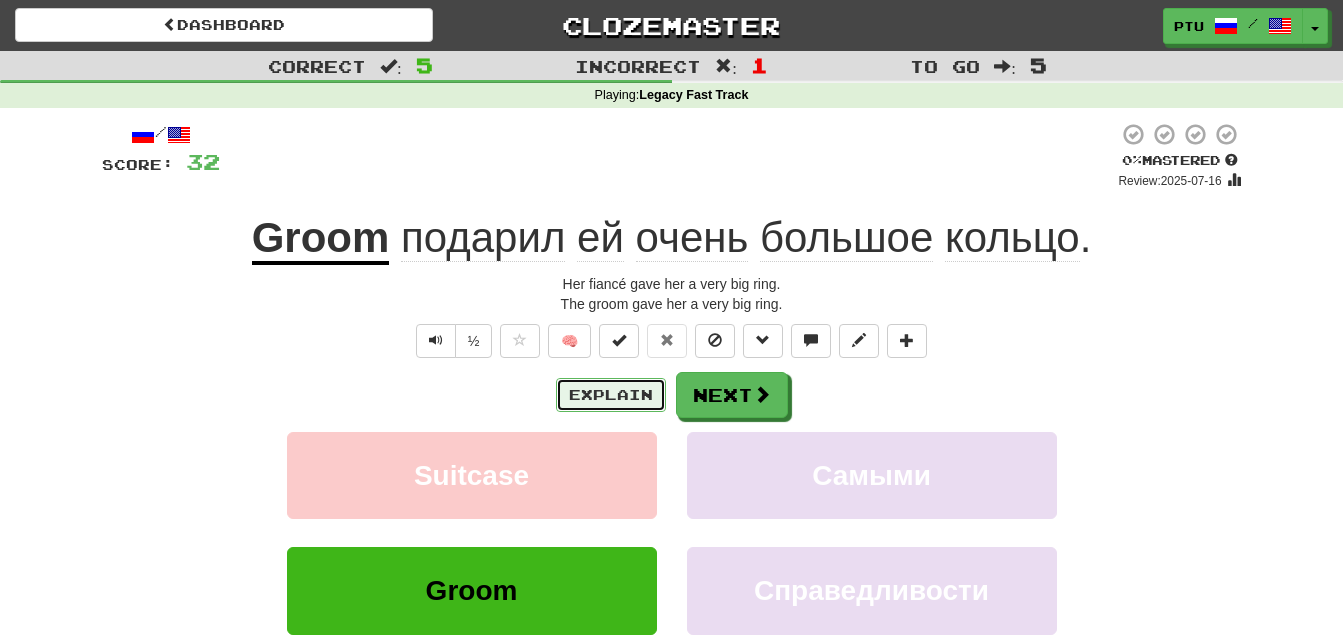 click on "Explain" at bounding box center [611, 395] 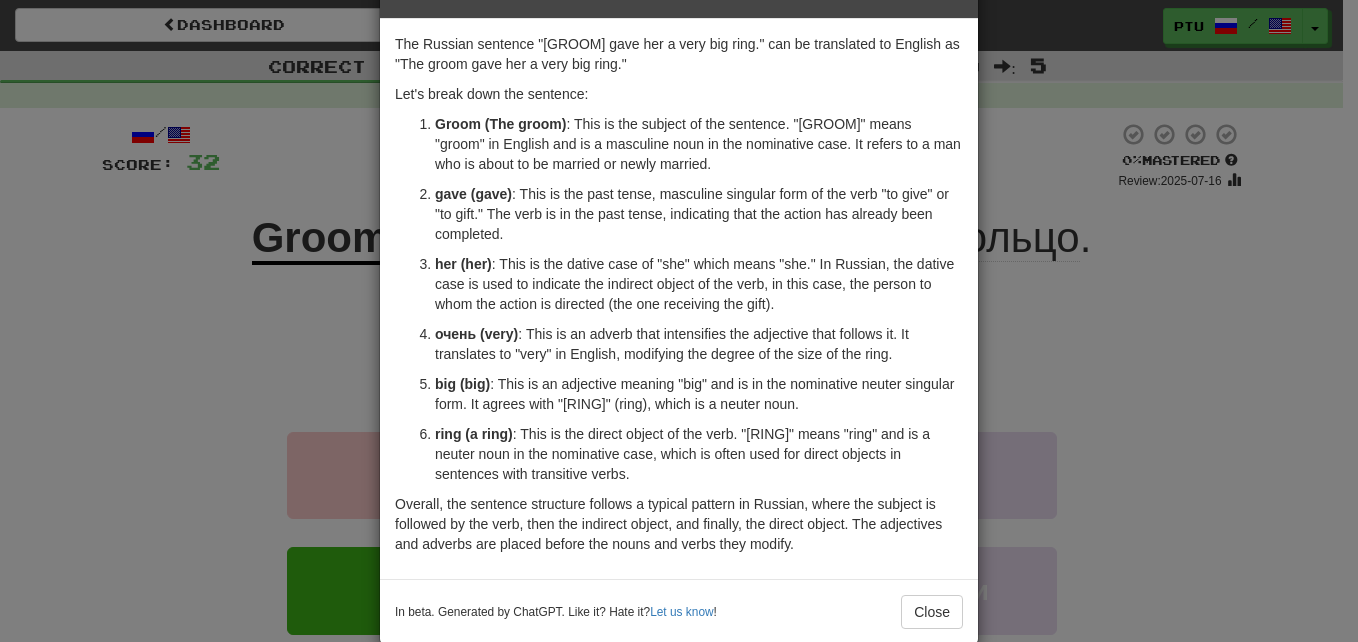 scroll, scrollTop: 96, scrollLeft: 0, axis: vertical 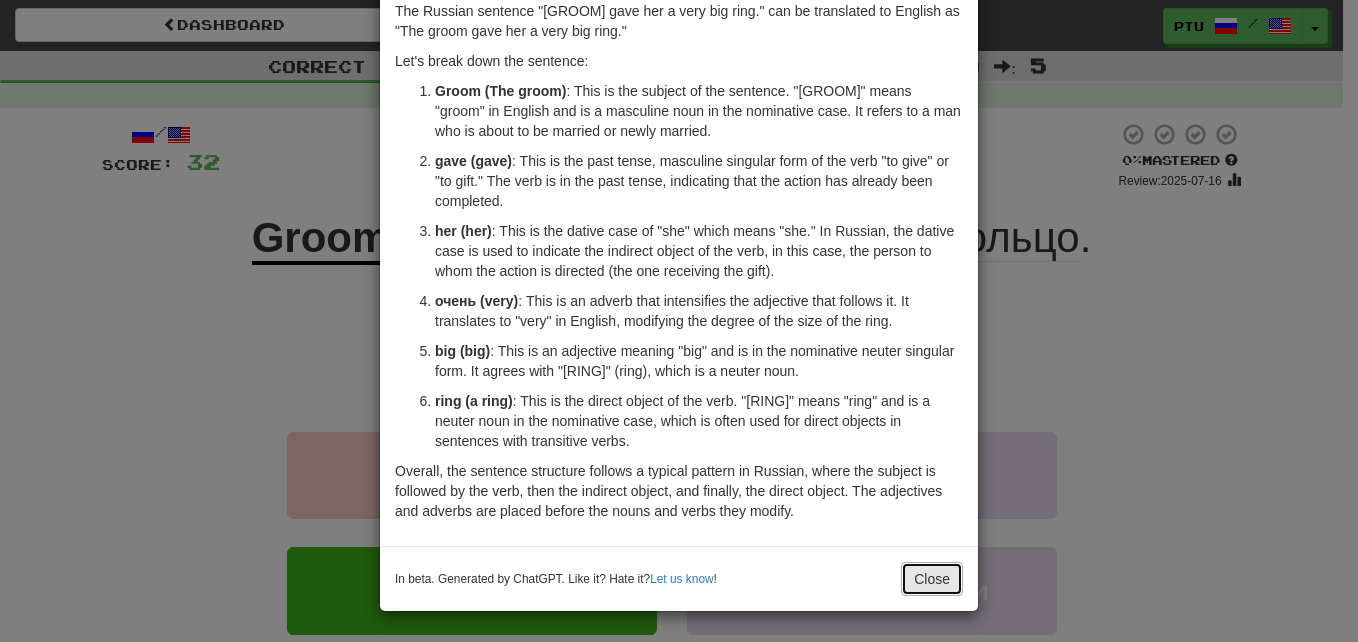 click on "Close" at bounding box center [932, 579] 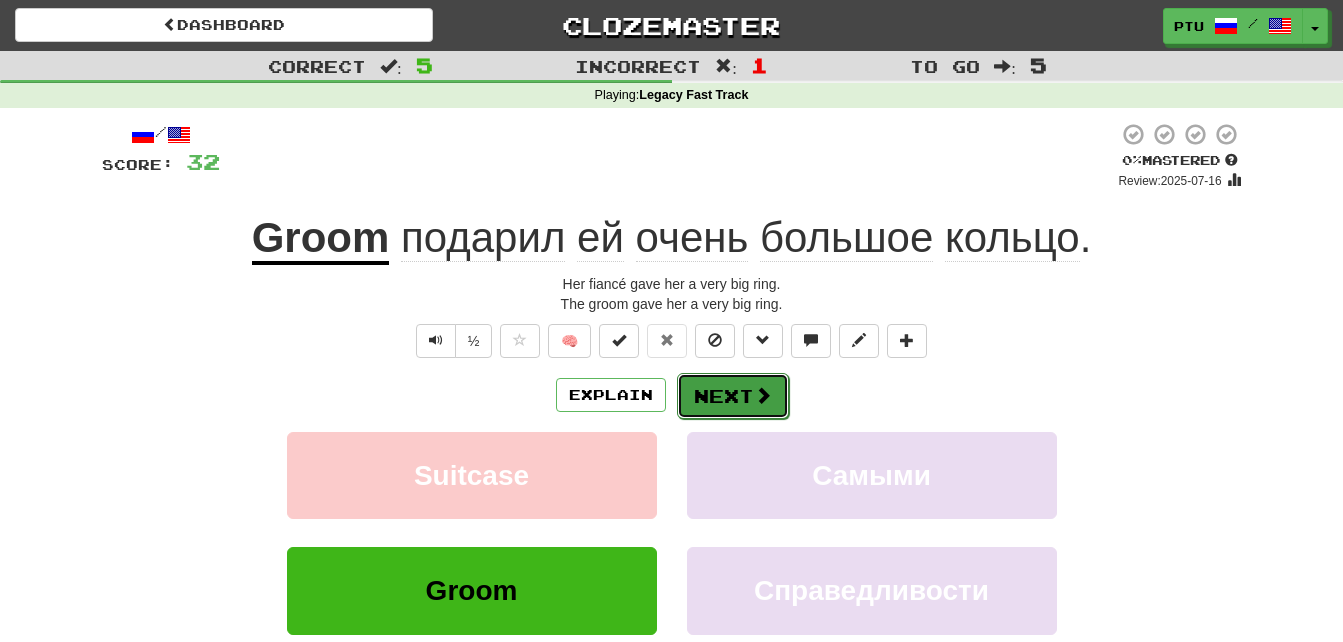 click at bounding box center [763, 395] 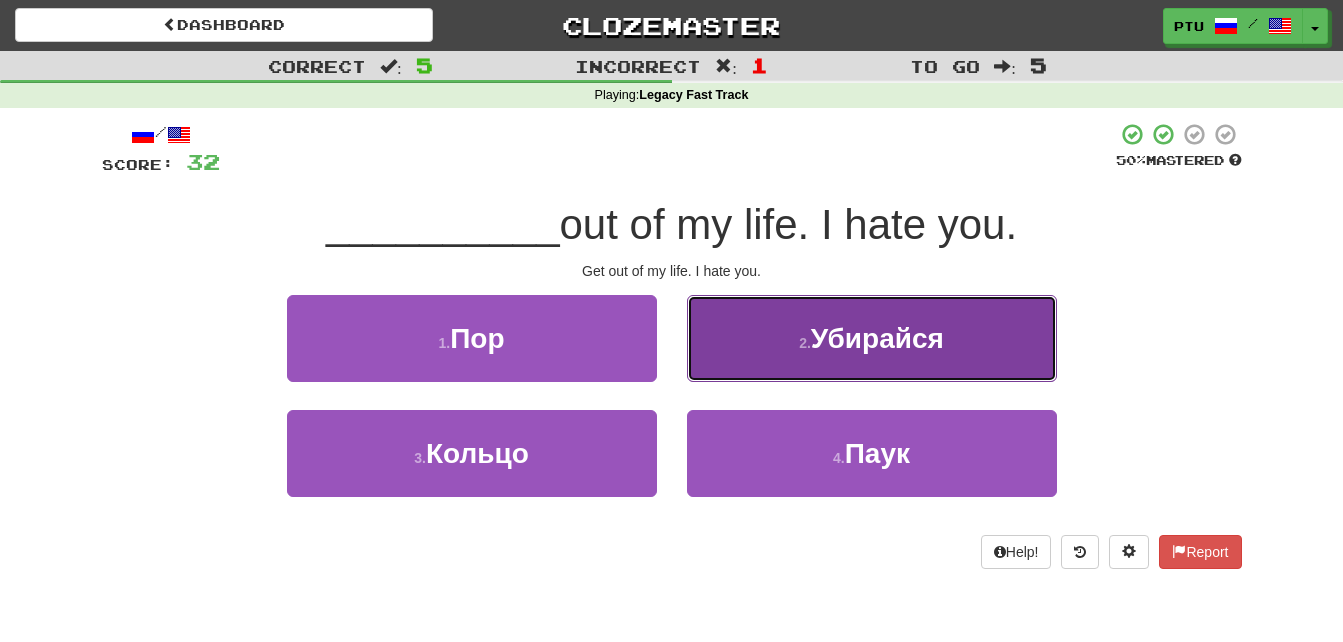 click on "Убирайся" at bounding box center [877, 338] 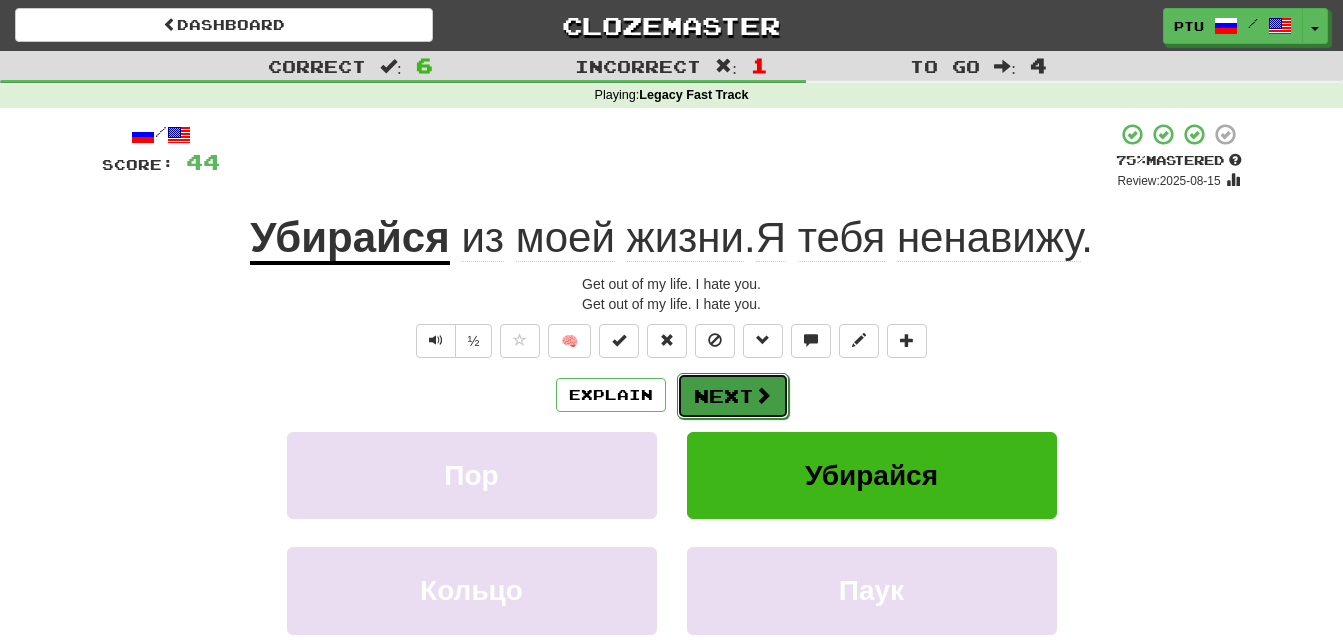 click at bounding box center [763, 395] 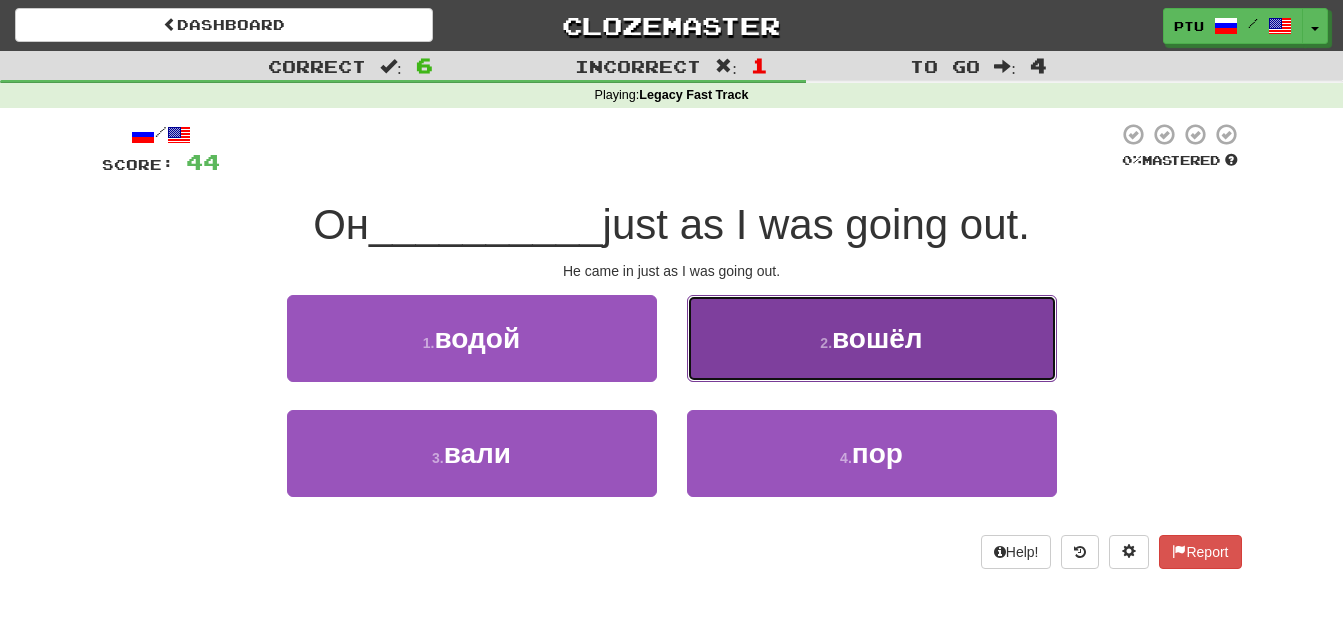 click on "вошёл" at bounding box center (877, 338) 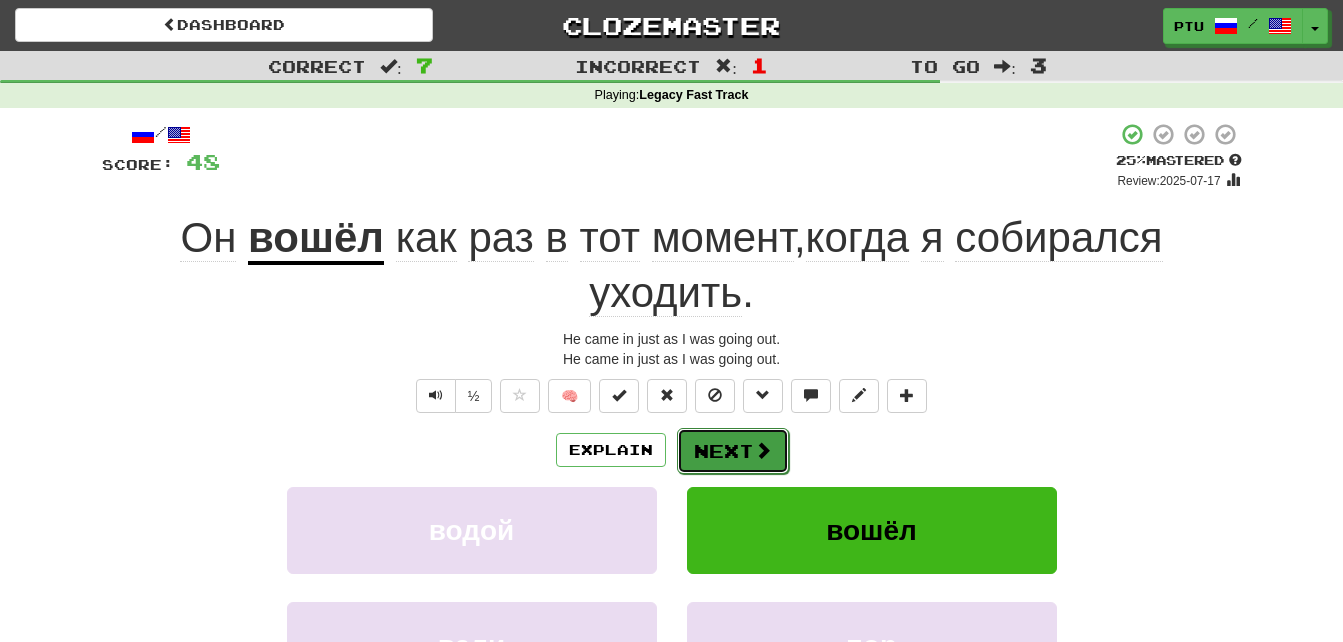 click at bounding box center (763, 450) 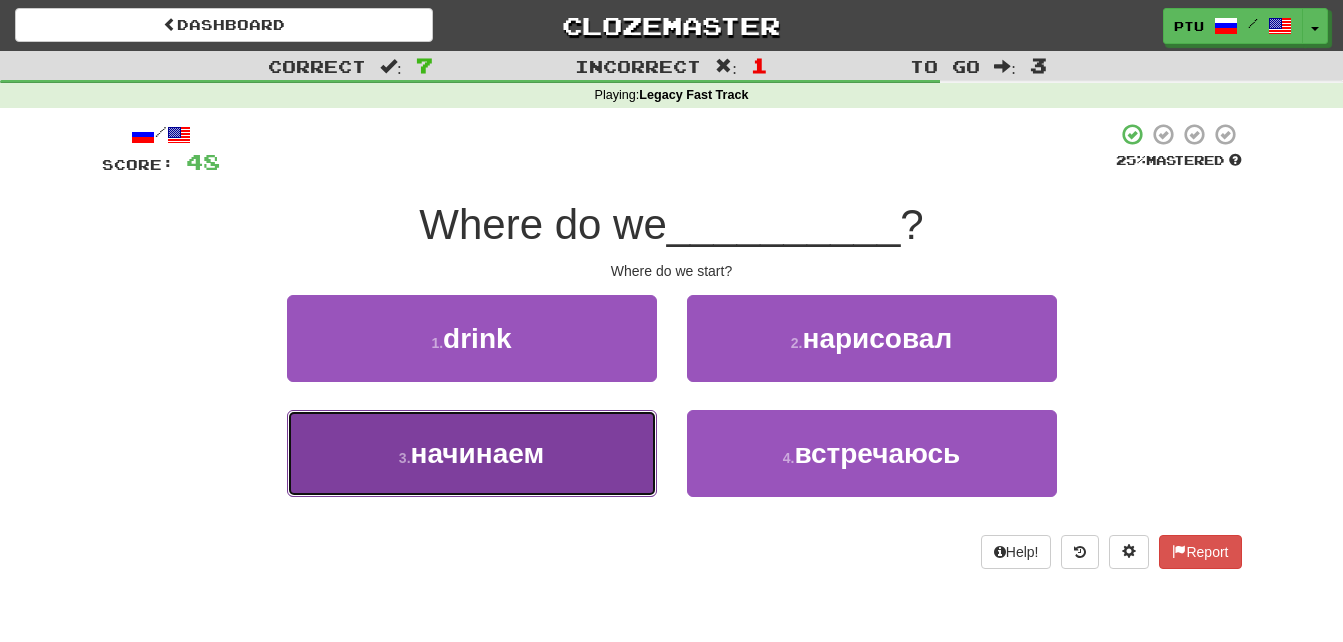 click on "3 . начинаем" at bounding box center (472, 453) 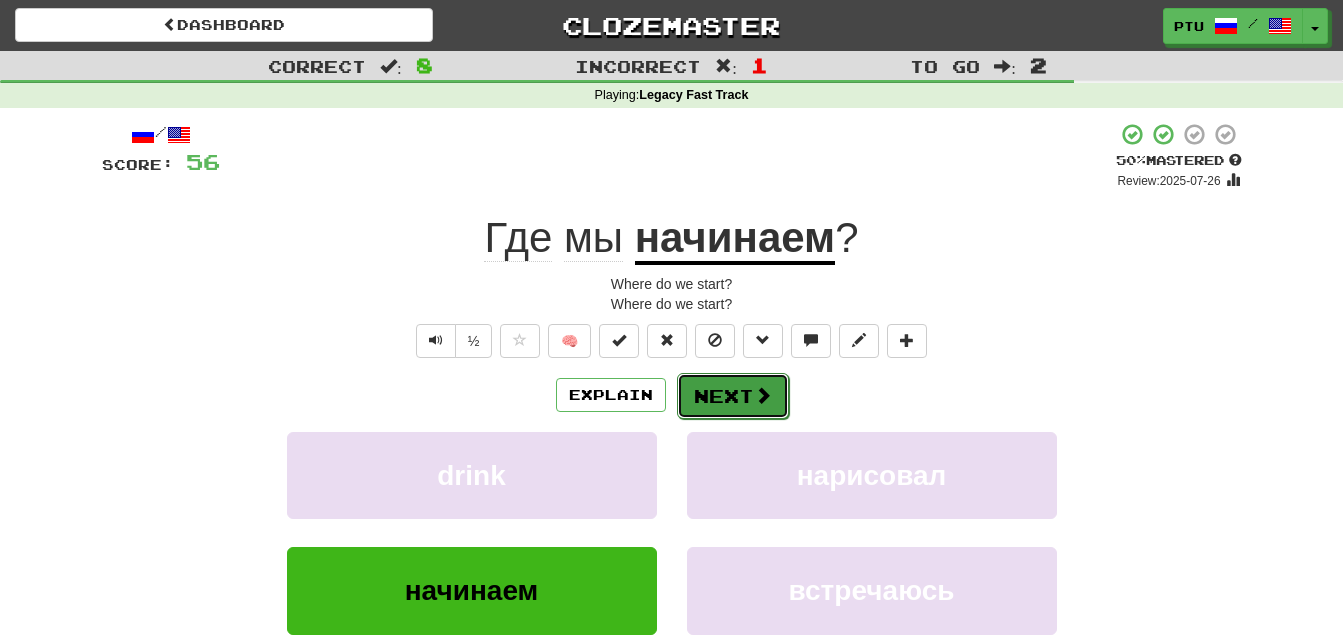 click on "Next" at bounding box center [733, 396] 